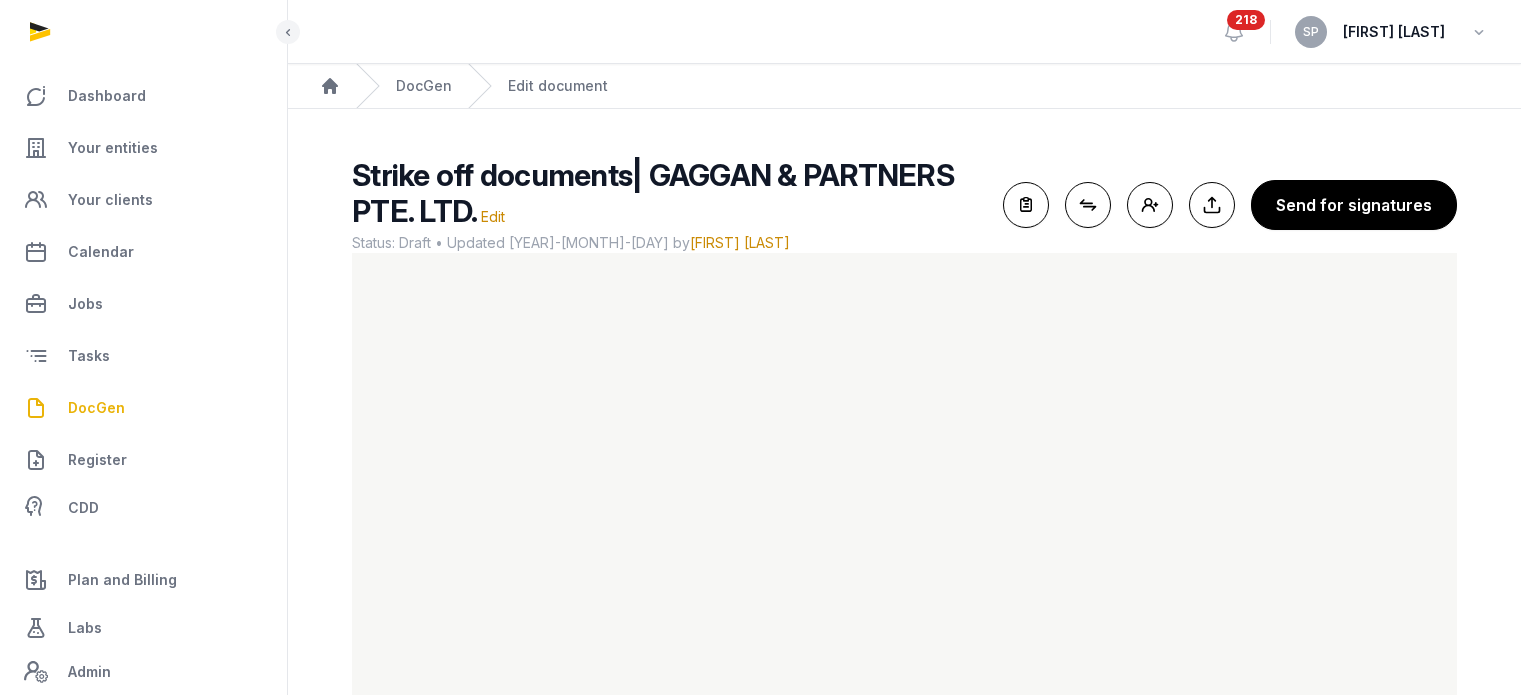 scroll, scrollTop: 119, scrollLeft: 0, axis: vertical 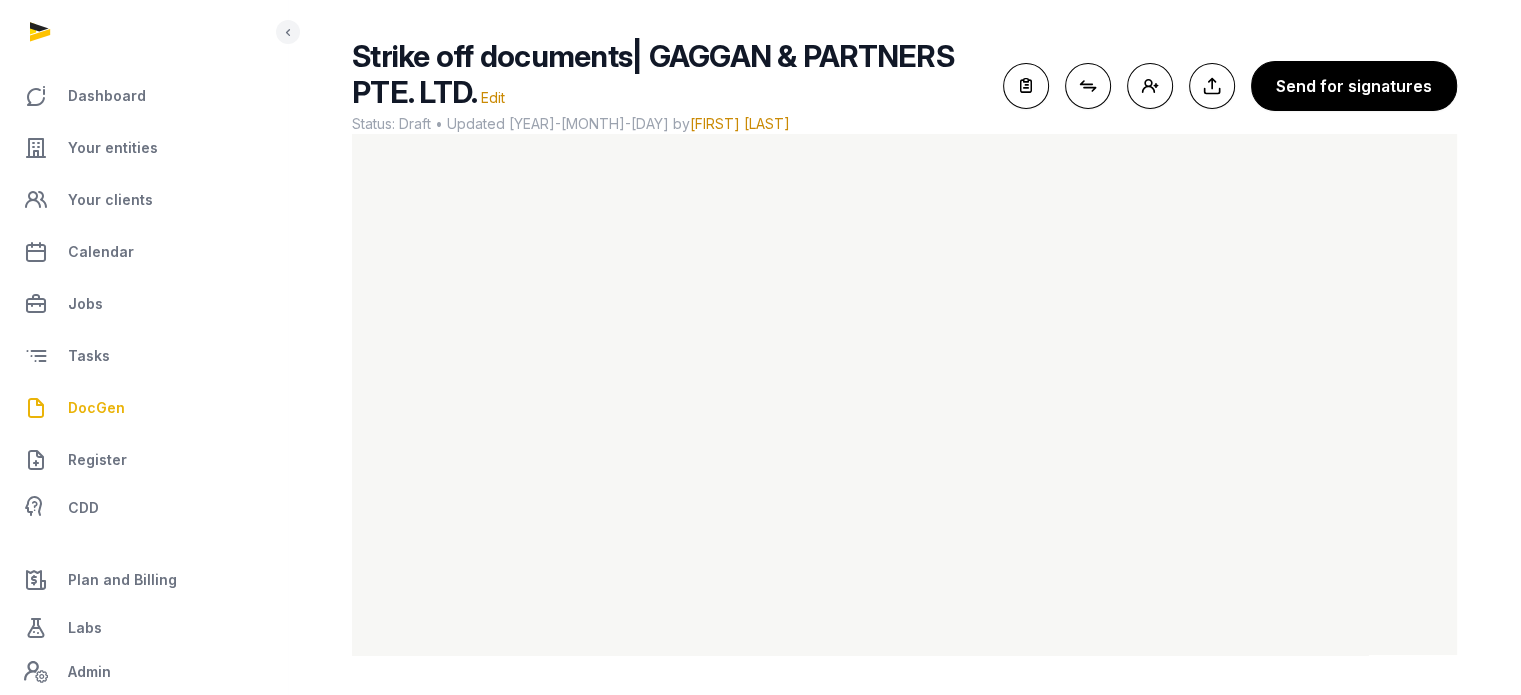 click on "Your entities" at bounding box center [143, 148] 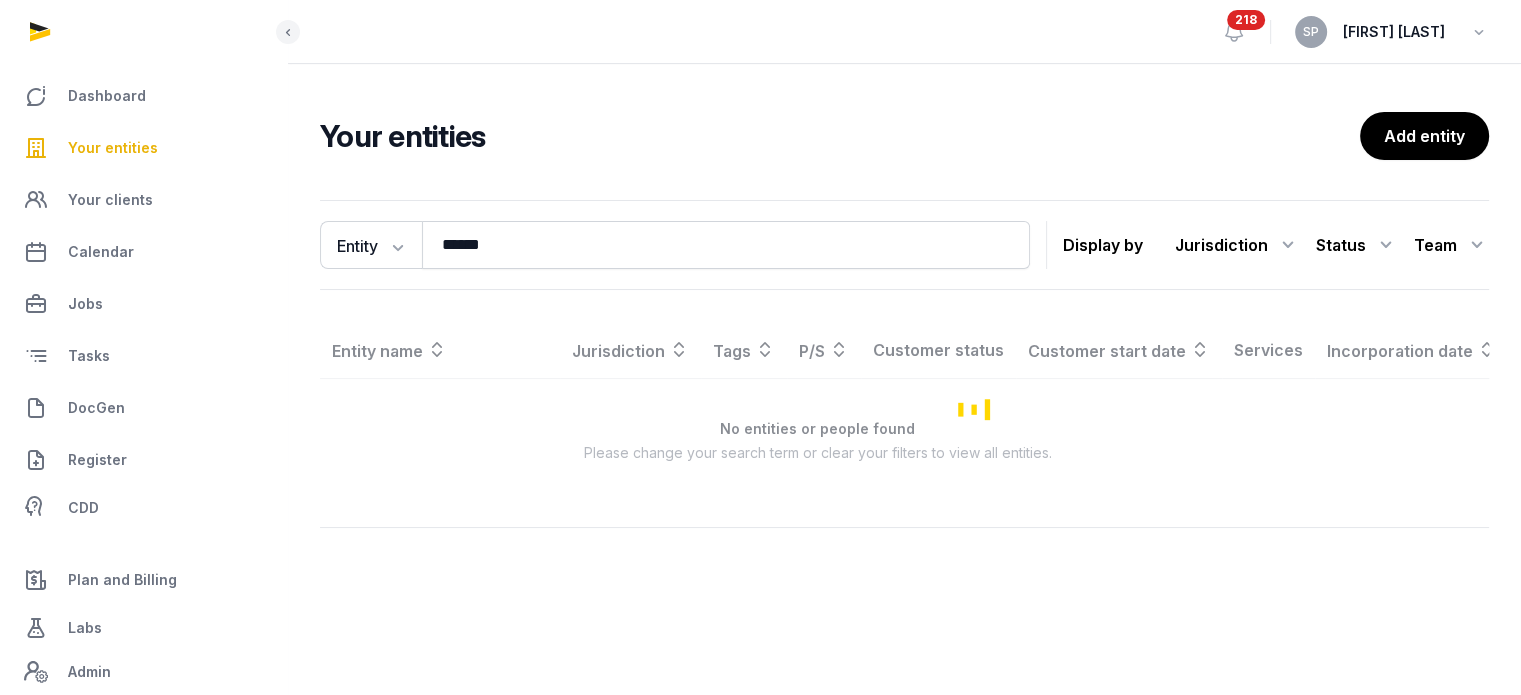 scroll, scrollTop: 0, scrollLeft: 0, axis: both 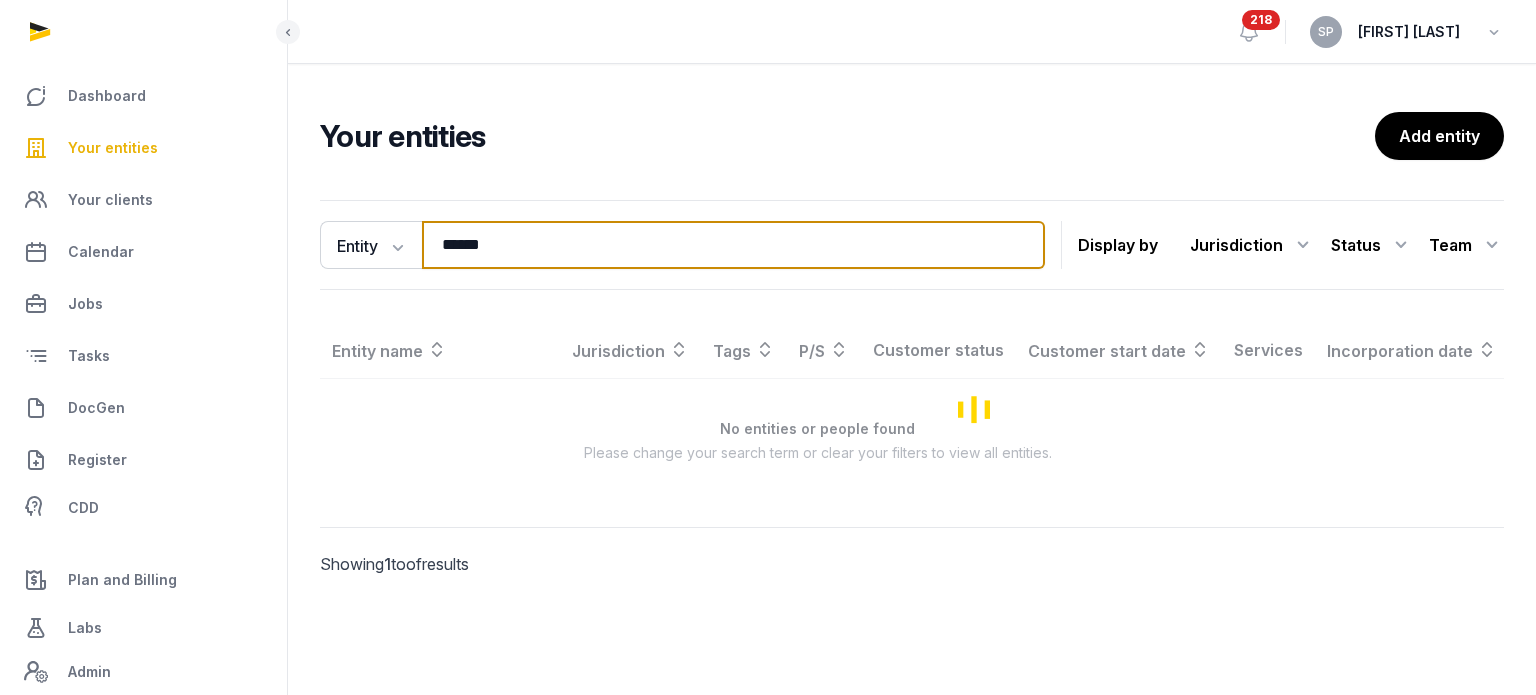 click on "******" at bounding box center (733, 245) 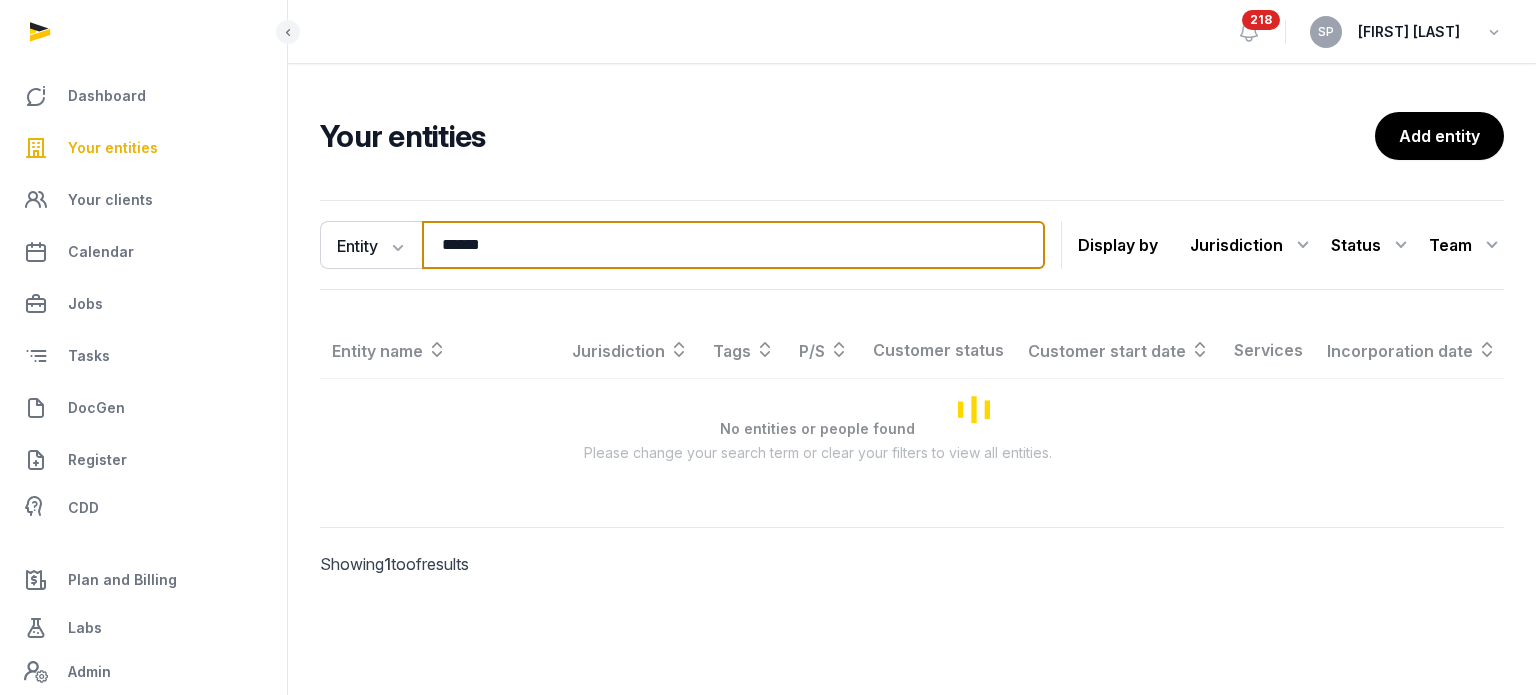 click on "******" at bounding box center (733, 245) 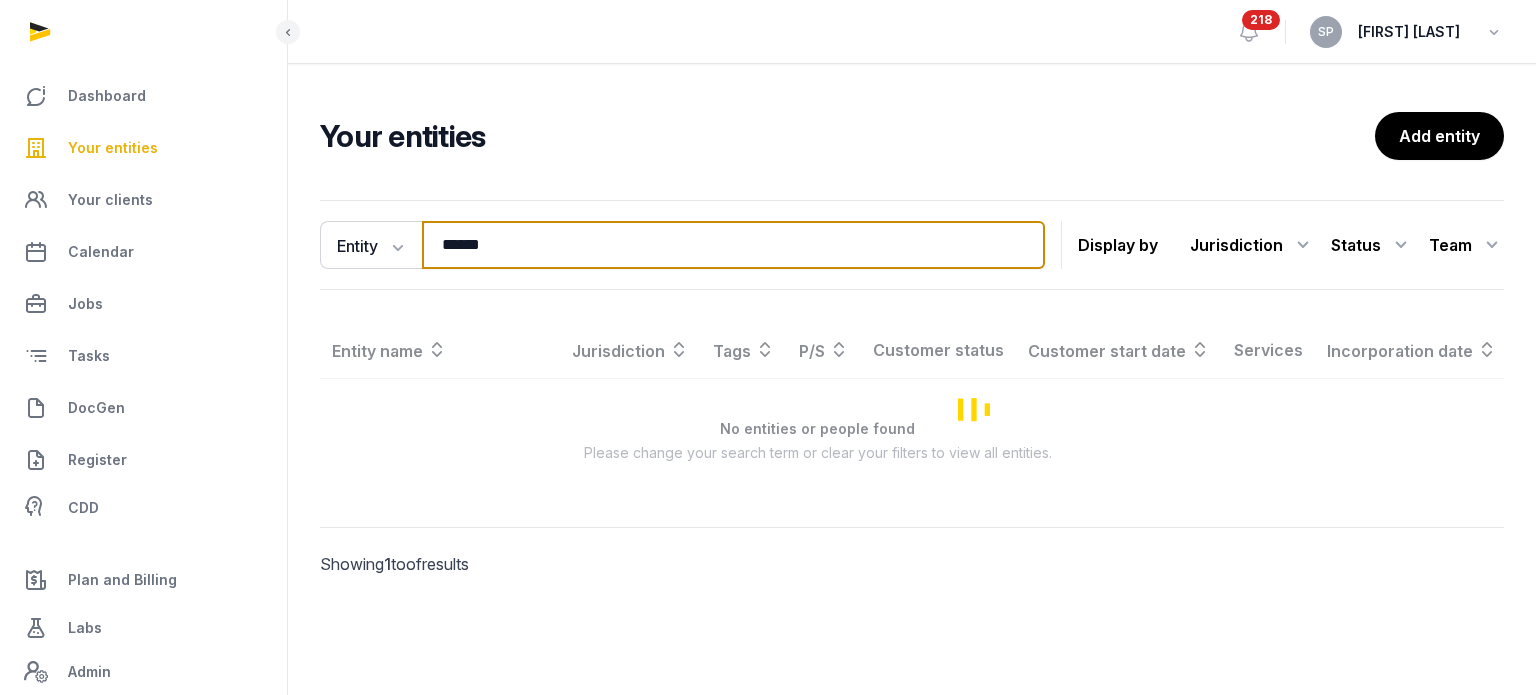 click on "******" at bounding box center (733, 245) 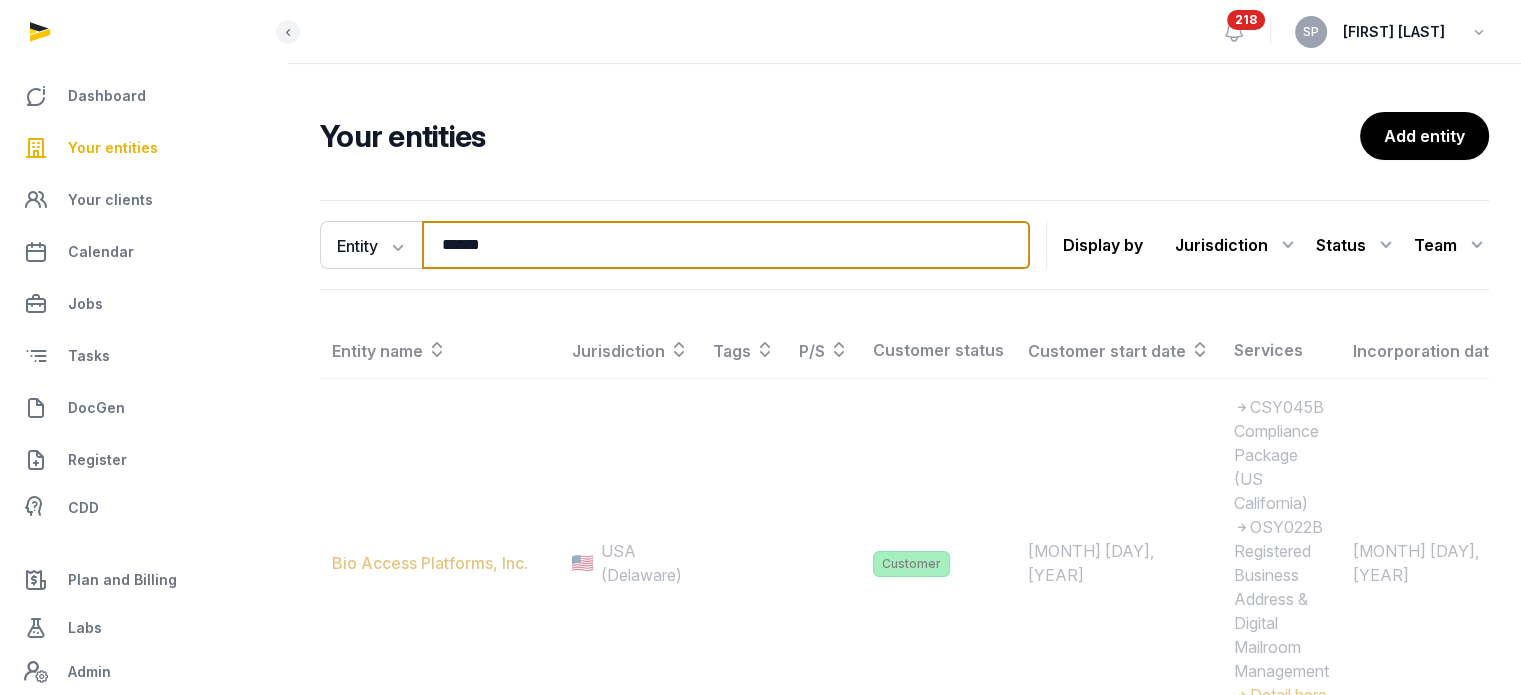 type on "******" 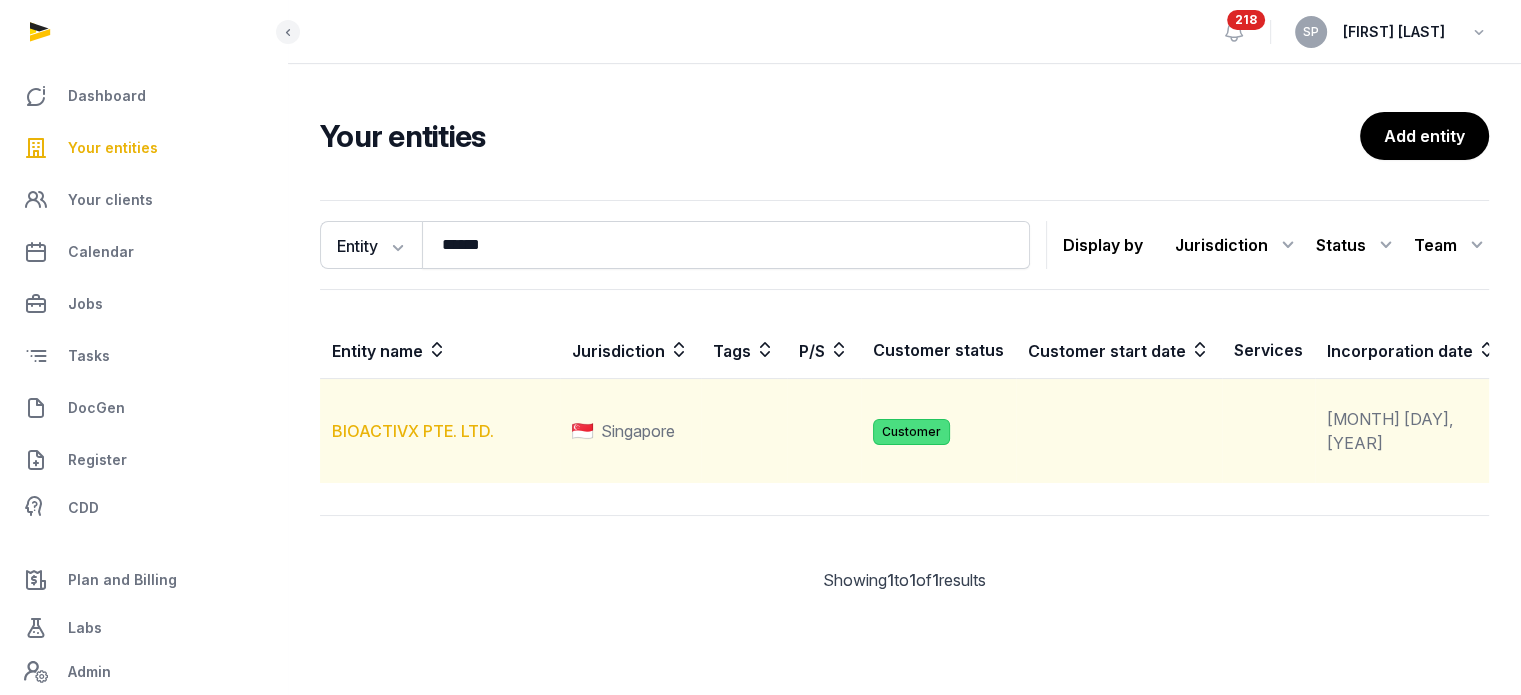 click on "BIOACTIVX PTE. LTD." at bounding box center [413, 431] 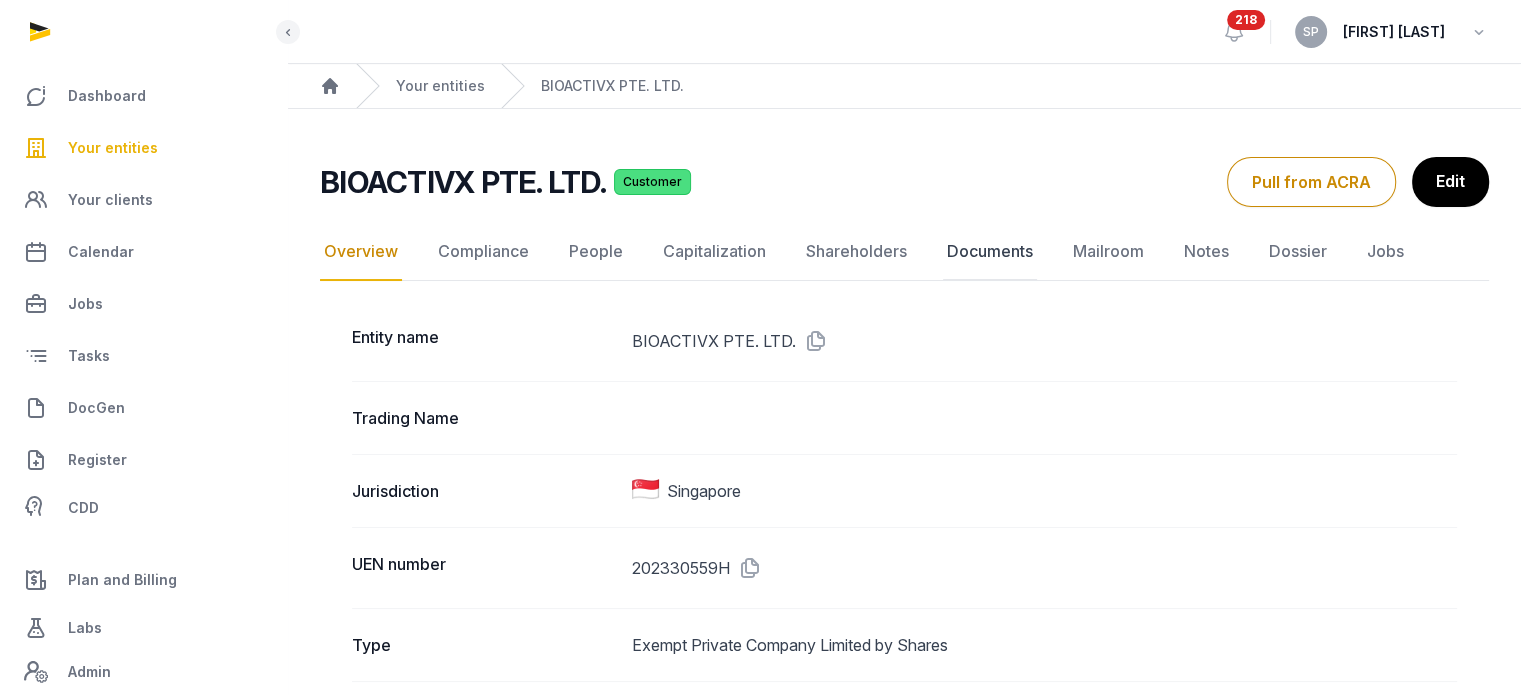 click on "Documents" 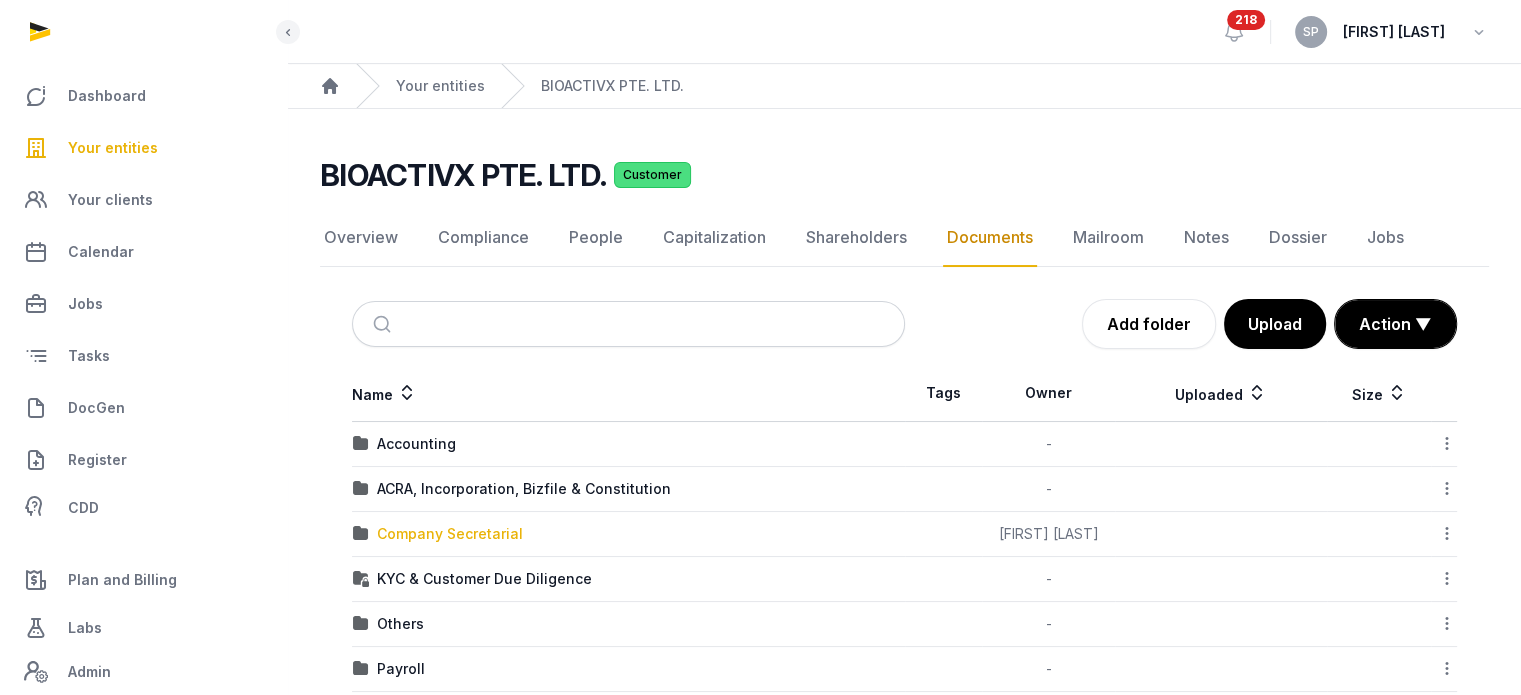 click on "Company Secretarial" at bounding box center (450, 534) 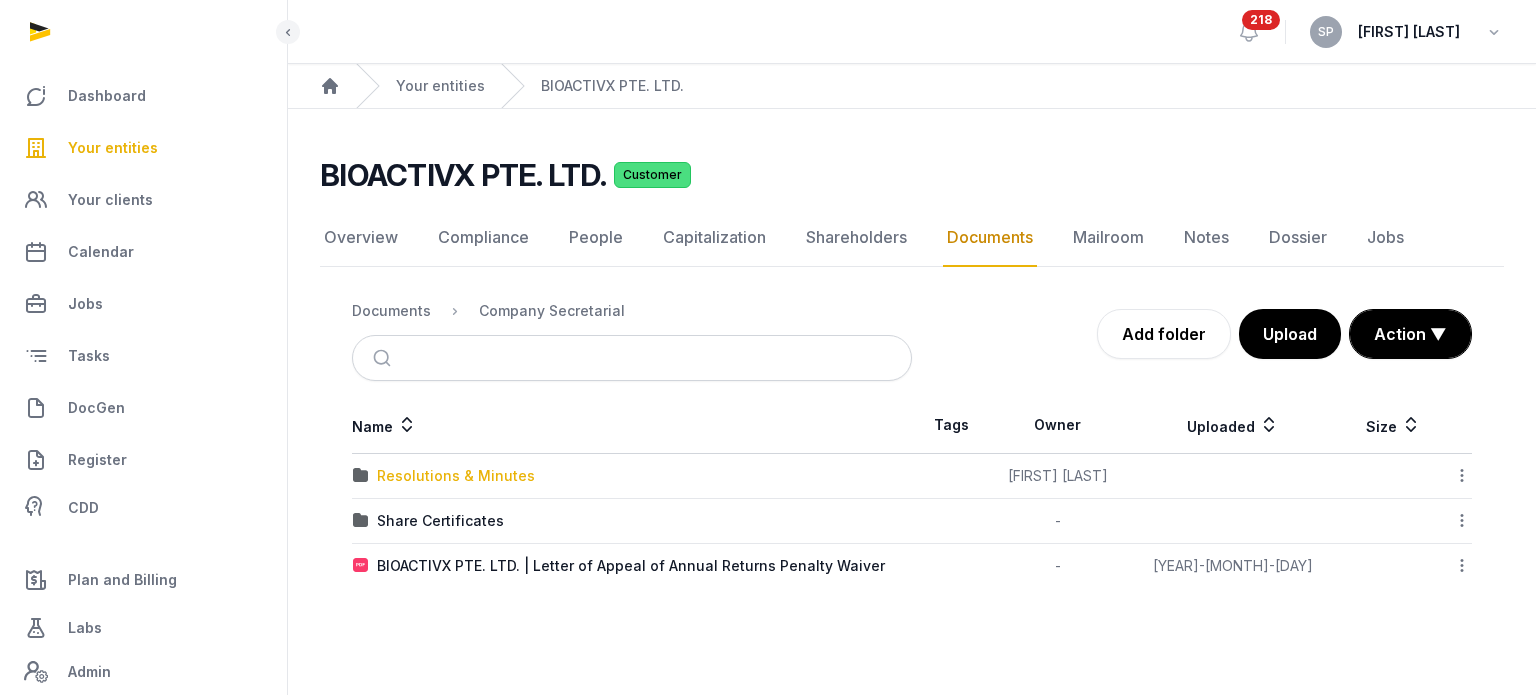 click on "Resolutions & Minutes" at bounding box center [456, 476] 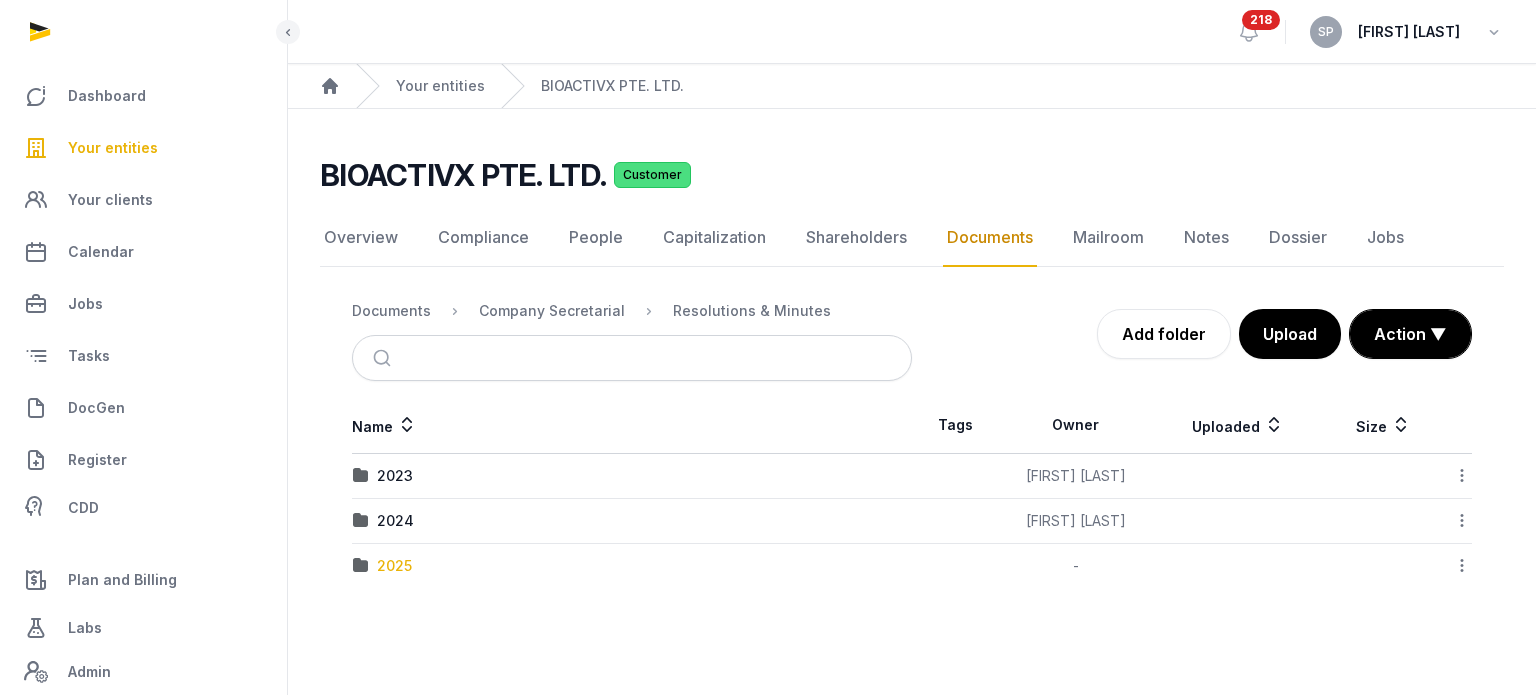 click on "2025" at bounding box center [394, 566] 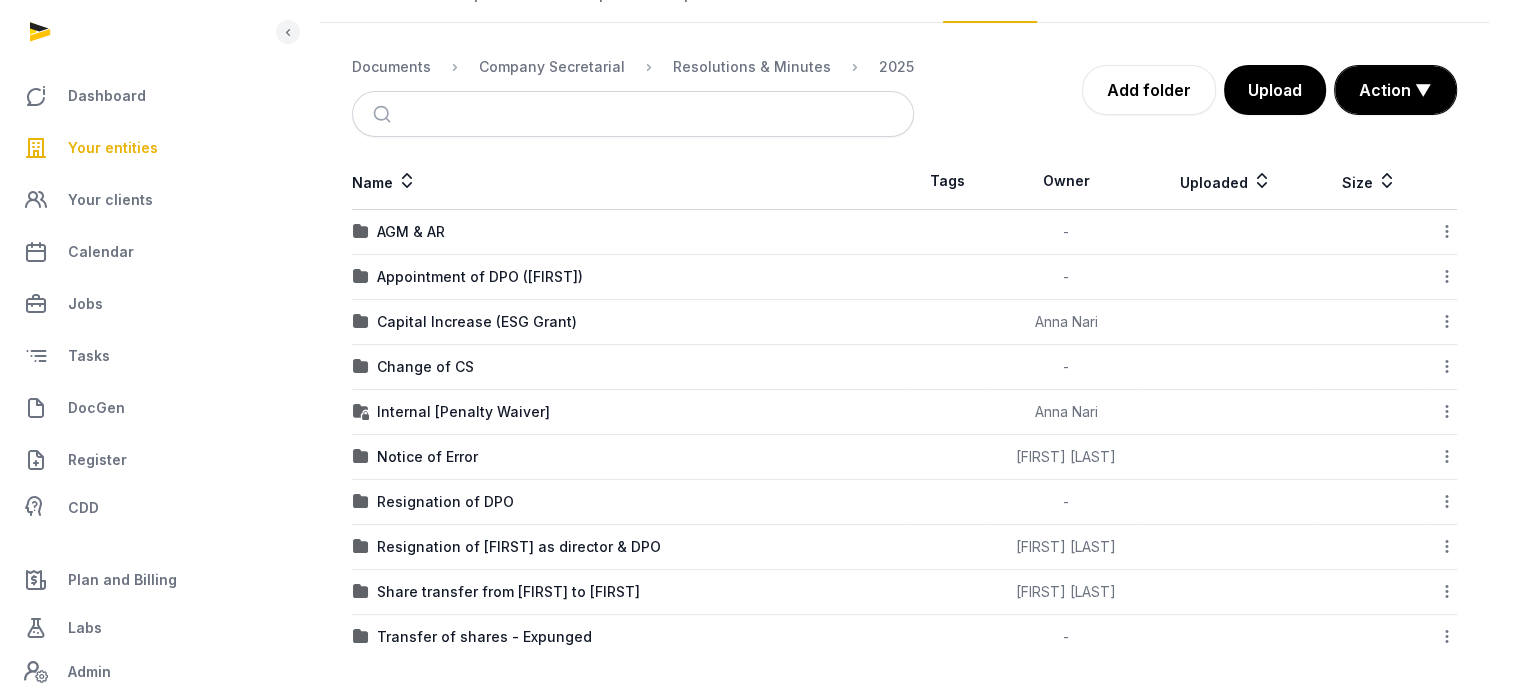 scroll, scrollTop: 244, scrollLeft: 0, axis: vertical 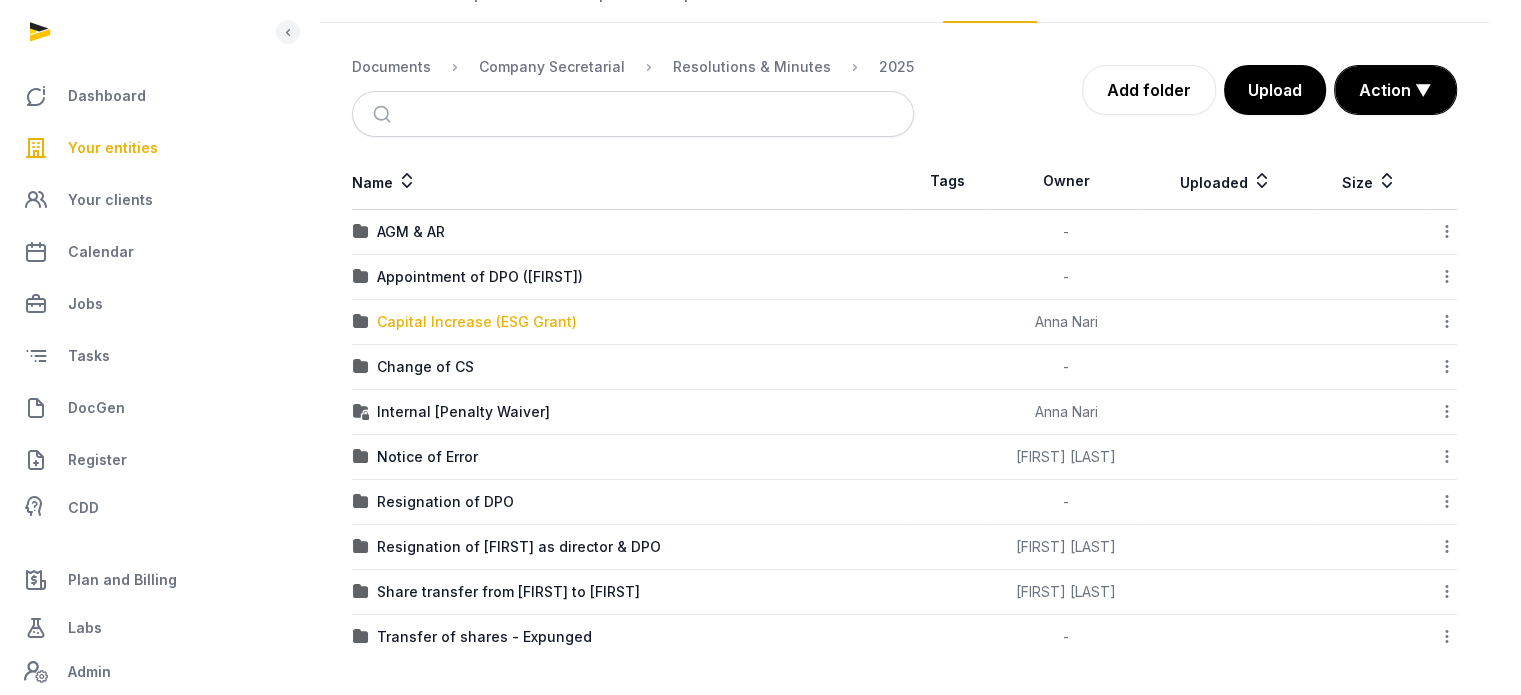click on "Capital Increase (ESG Grant)" at bounding box center (477, 322) 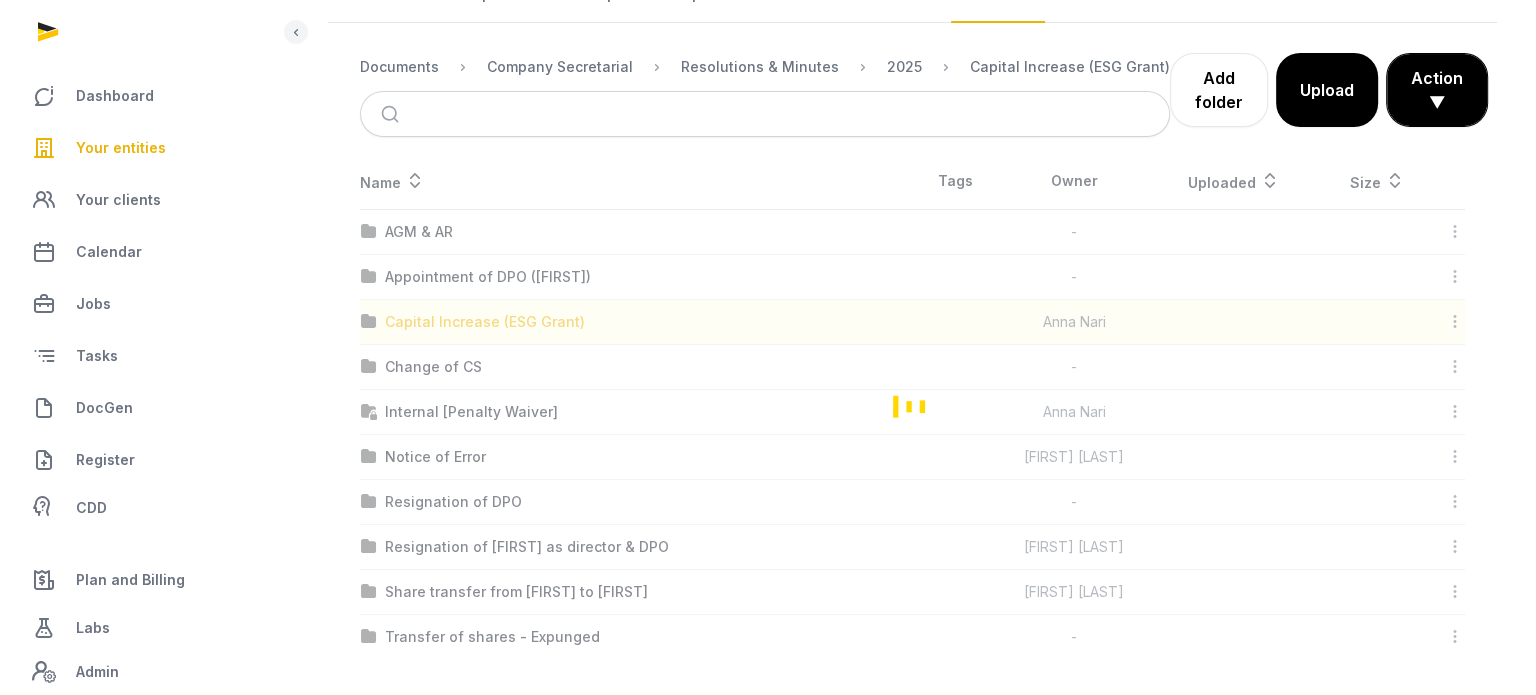 scroll, scrollTop: 0, scrollLeft: 0, axis: both 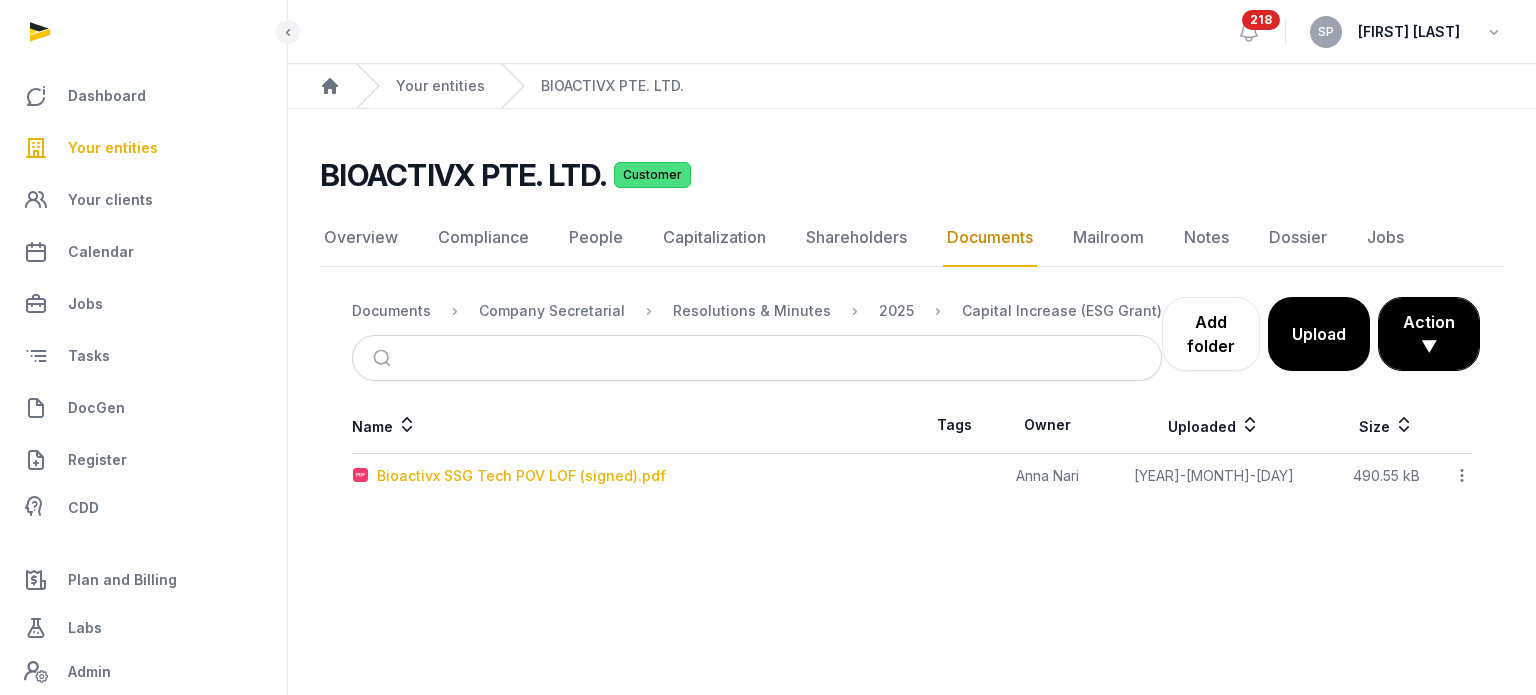 click on "Bioactivx SSG Tech POV LOF (signed).pdf" at bounding box center (521, 476) 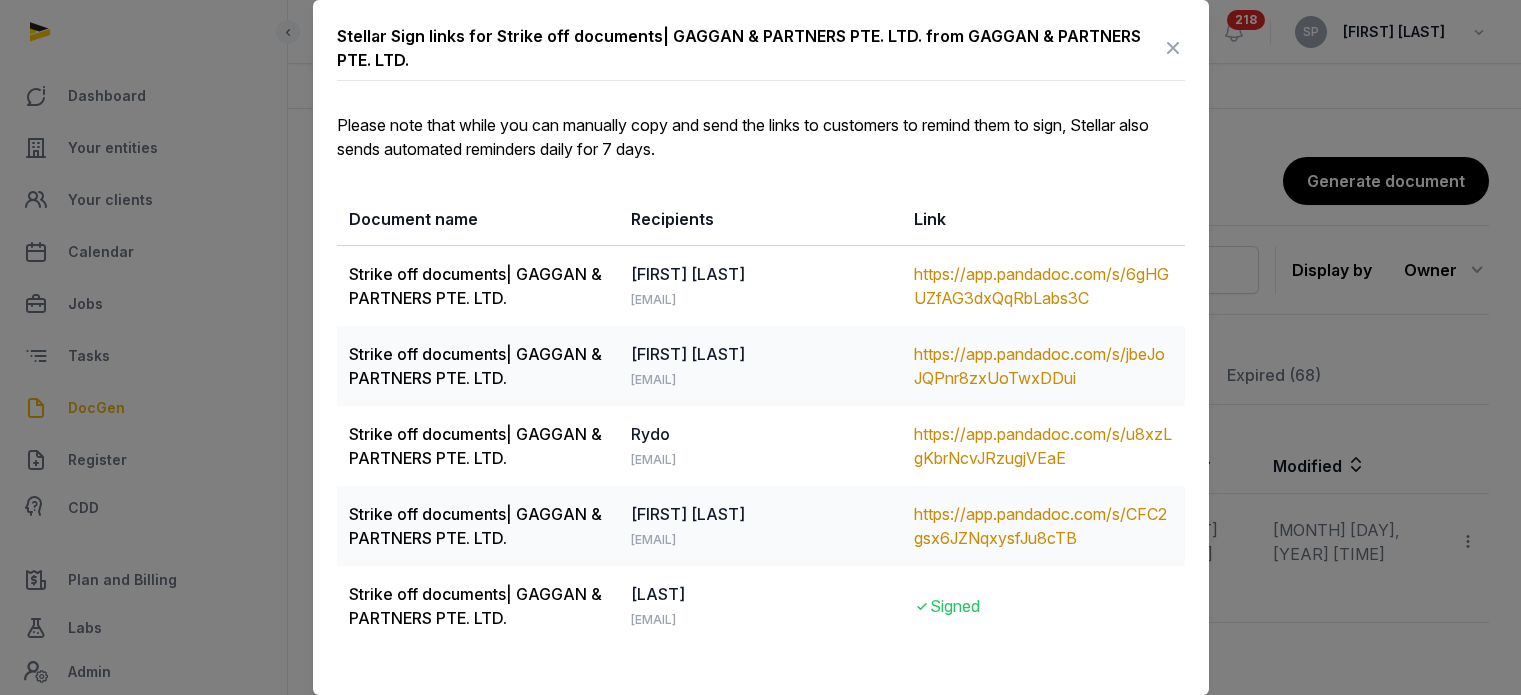scroll, scrollTop: 70, scrollLeft: 0, axis: vertical 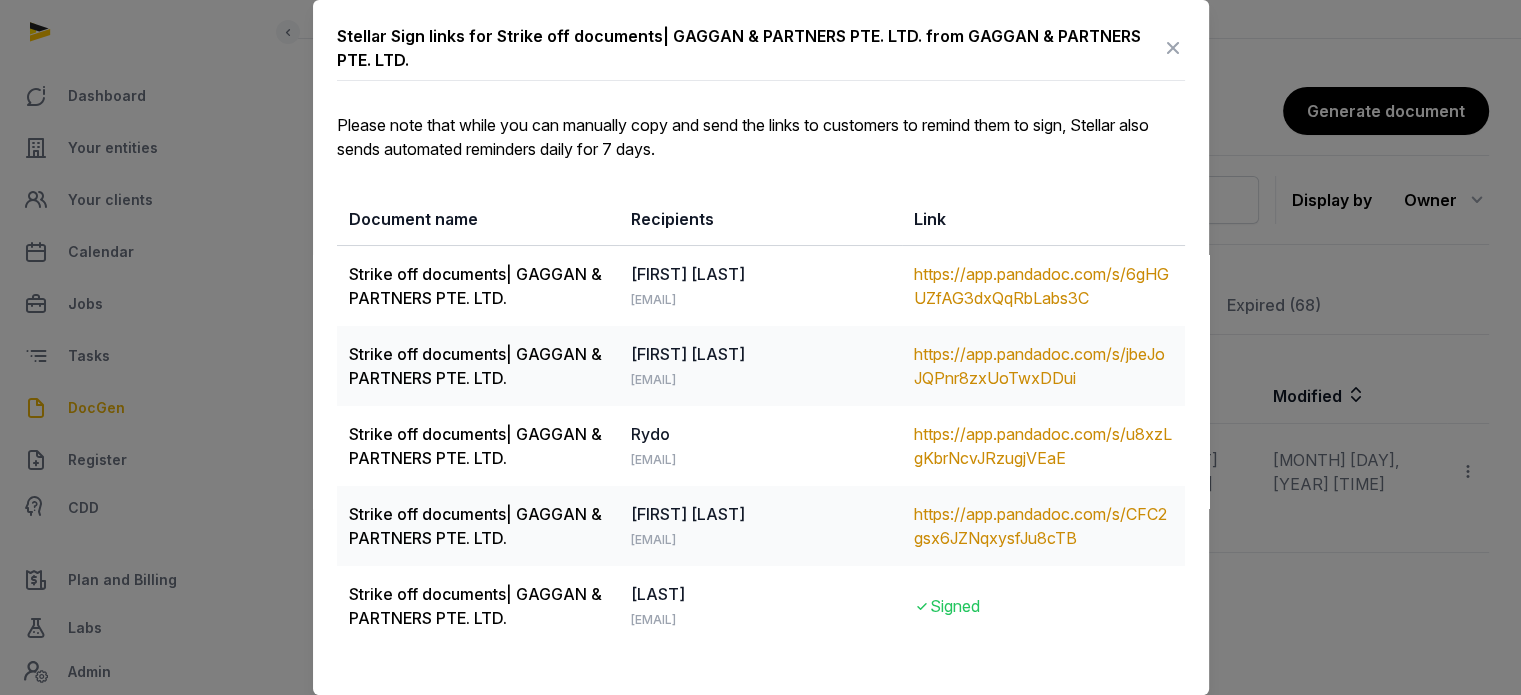 click at bounding box center (1173, 48) 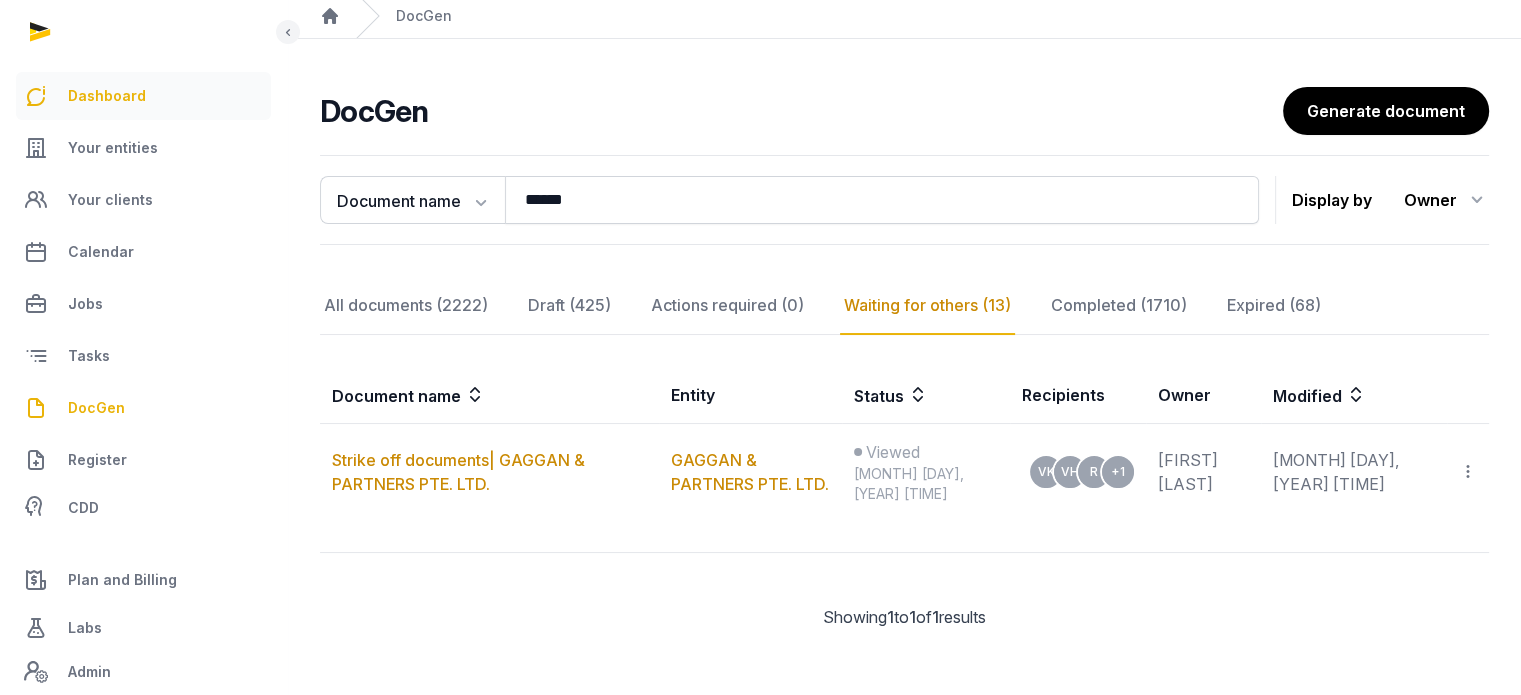 click on "Dashboard" at bounding box center (143, 96) 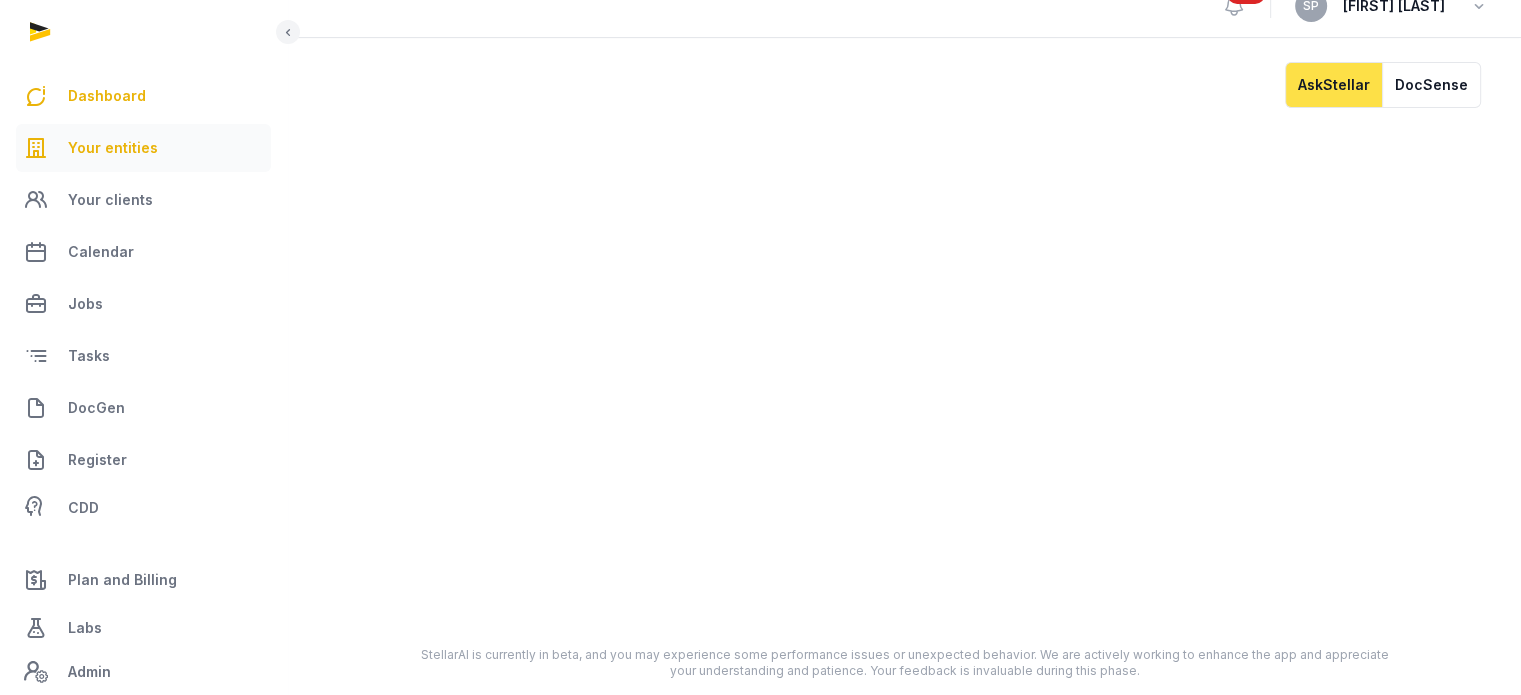 click on "Your entities" at bounding box center [113, 148] 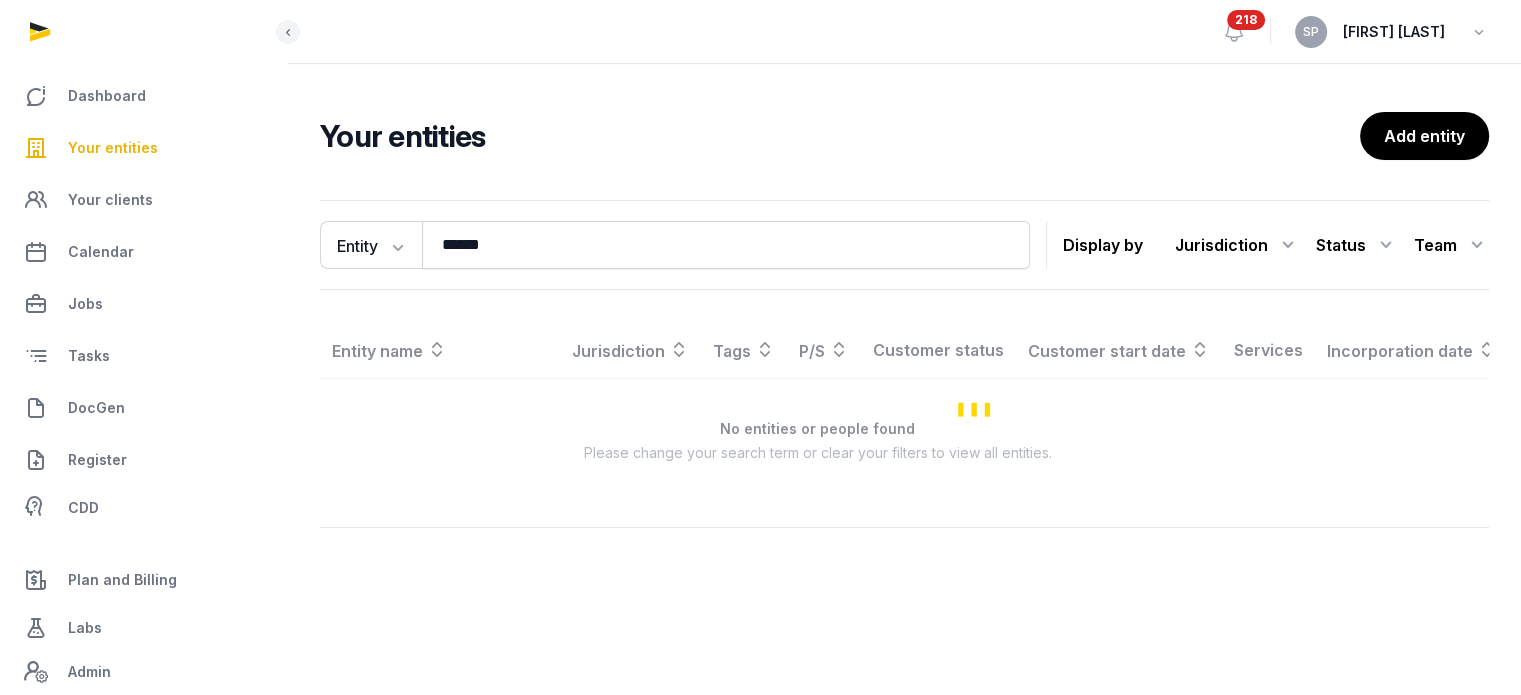 scroll, scrollTop: 0, scrollLeft: 0, axis: both 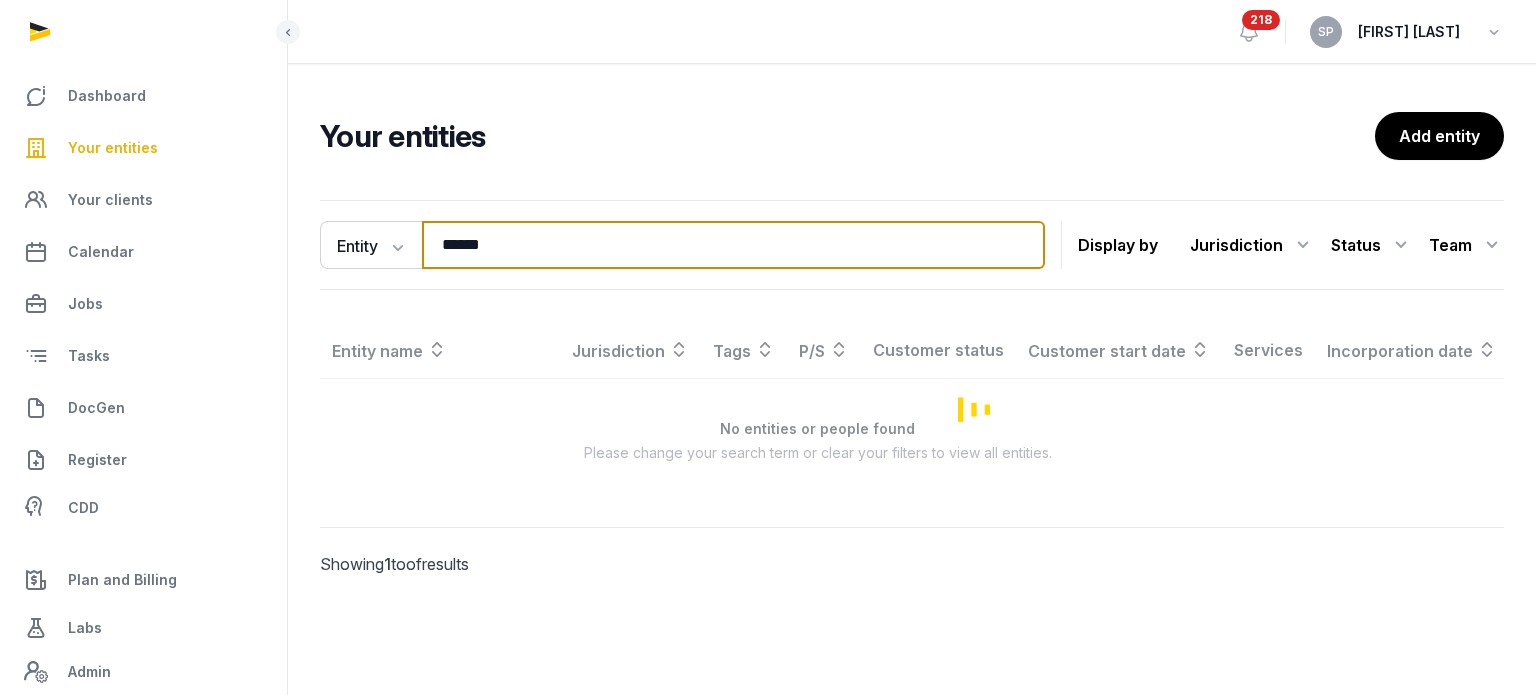 click on "******" at bounding box center (733, 245) 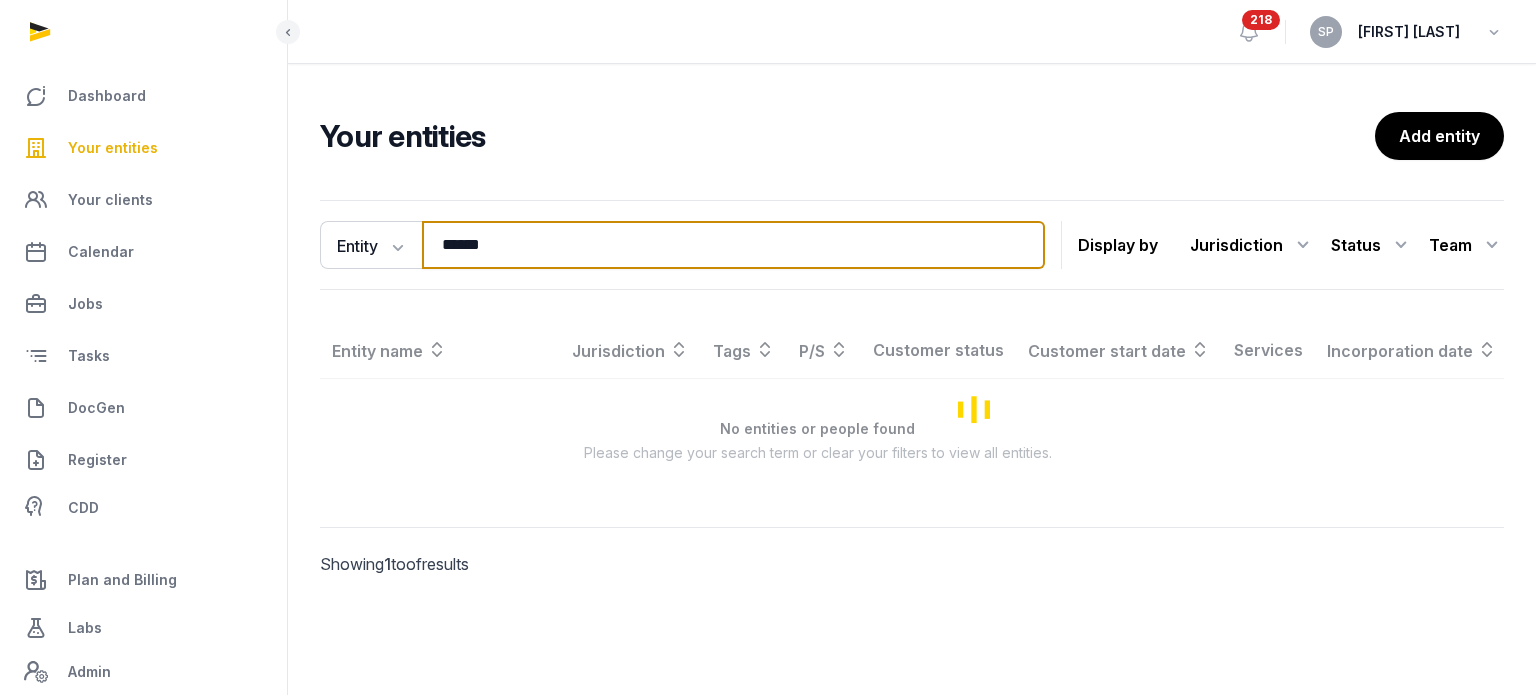 click on "******" at bounding box center (733, 245) 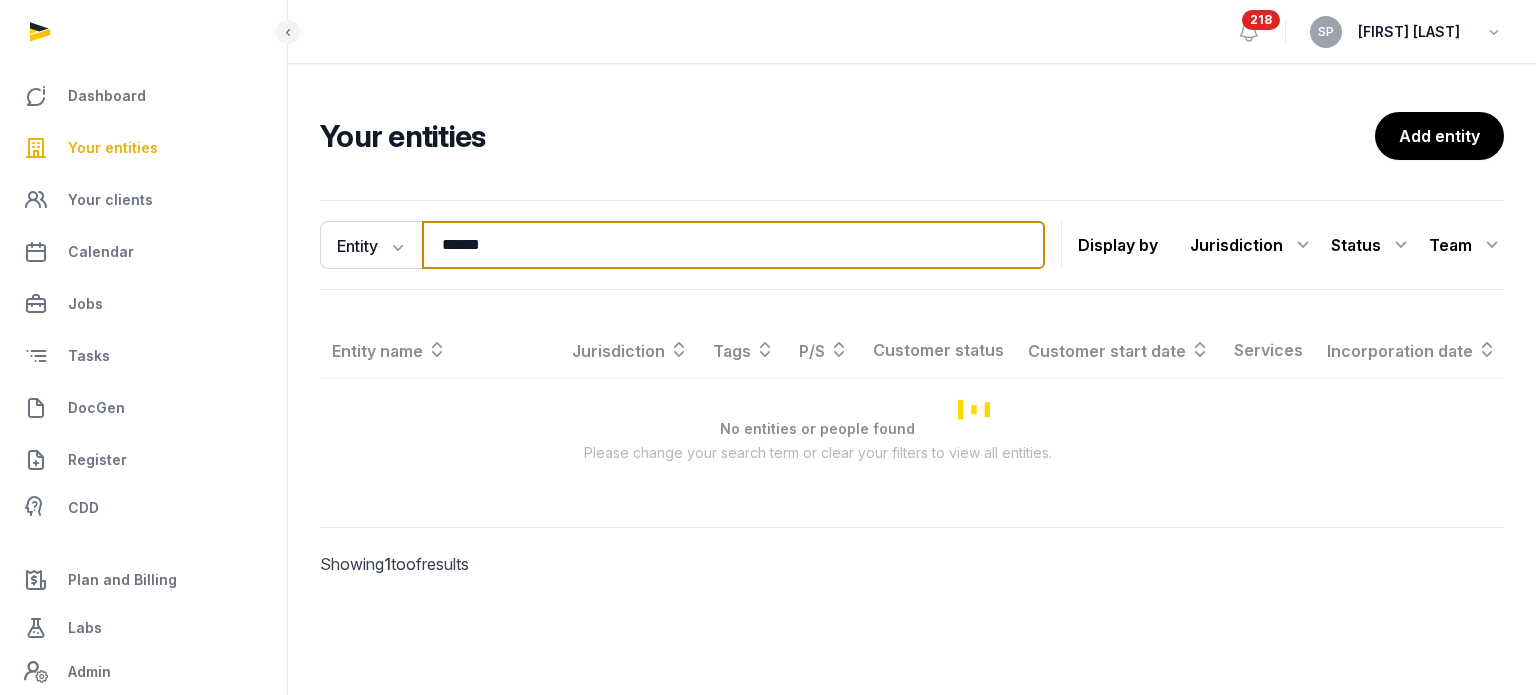 click on "******" at bounding box center (733, 245) 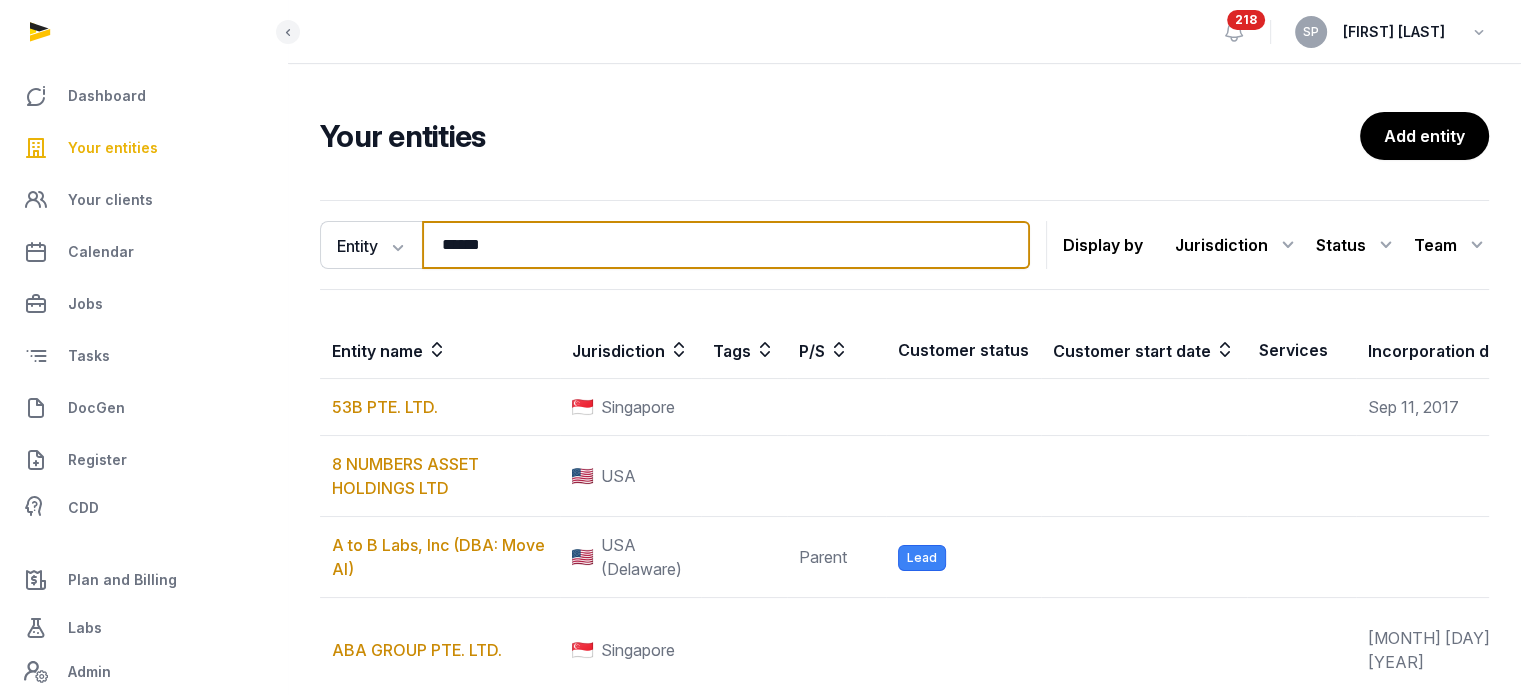 type on "******" 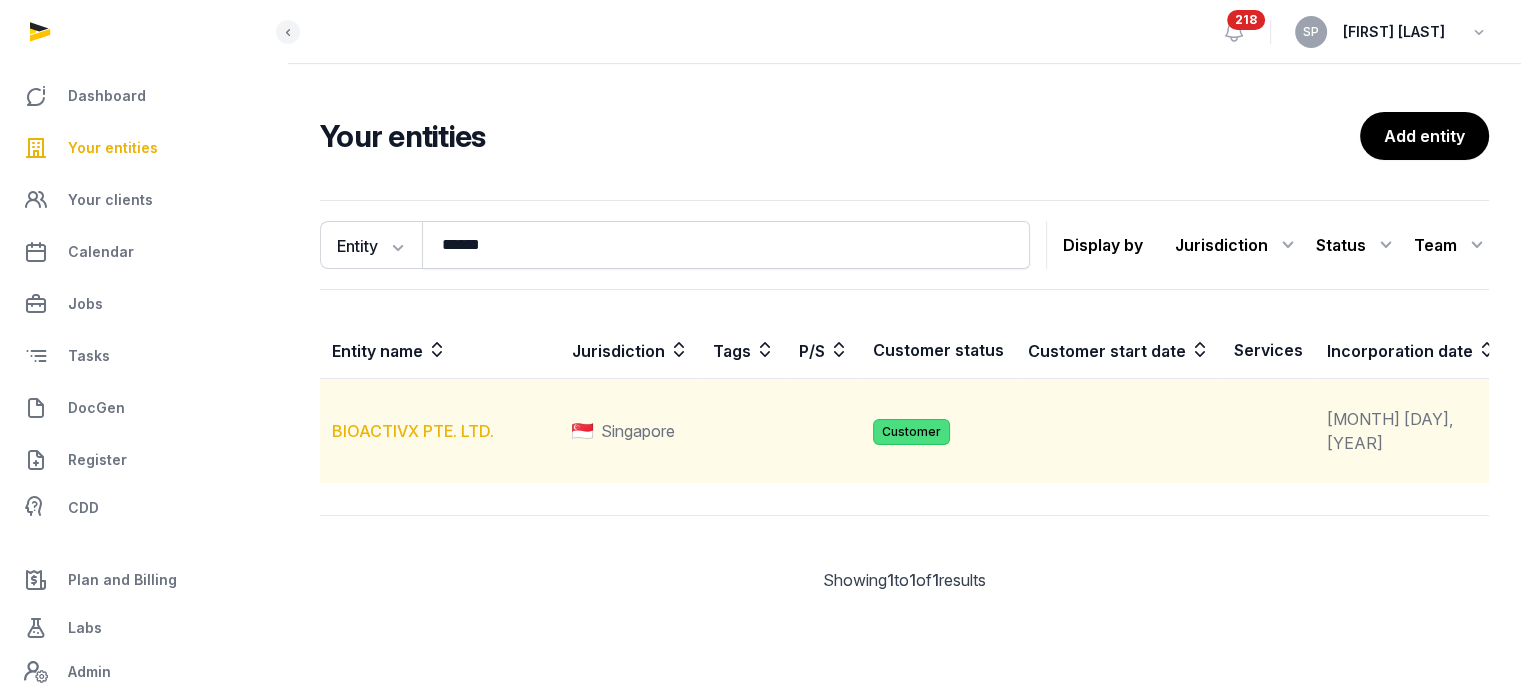 click on "BIOACTIVX PTE. LTD." at bounding box center [413, 431] 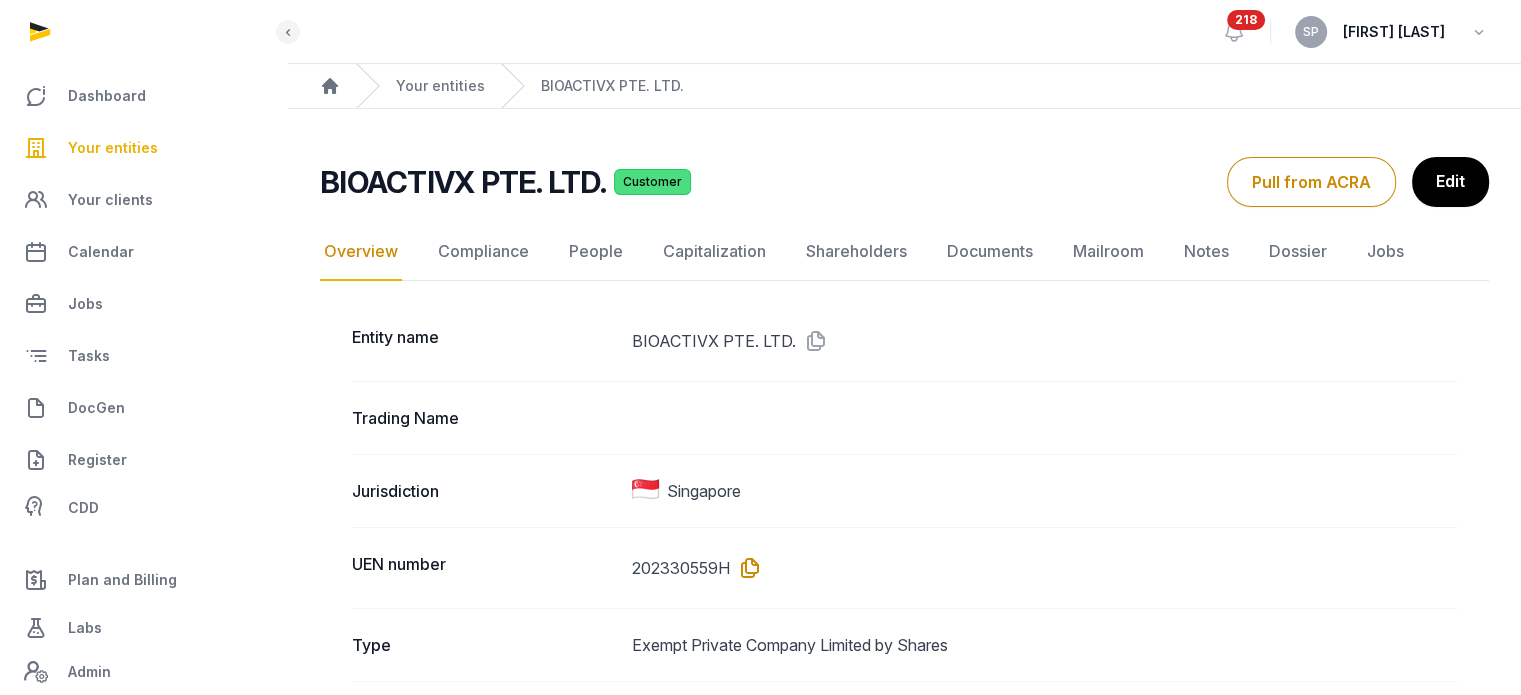 click at bounding box center (746, 568) 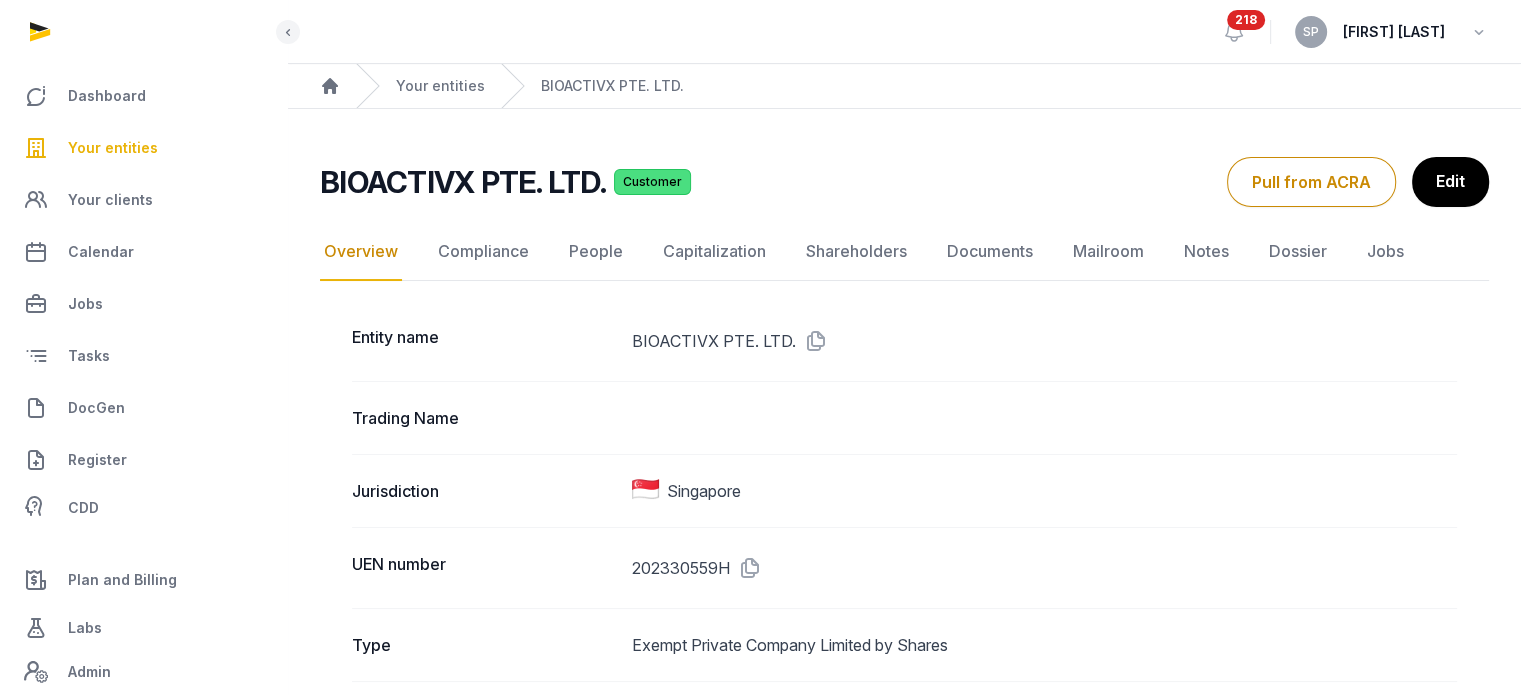 click on "Your entities" at bounding box center [143, 148] 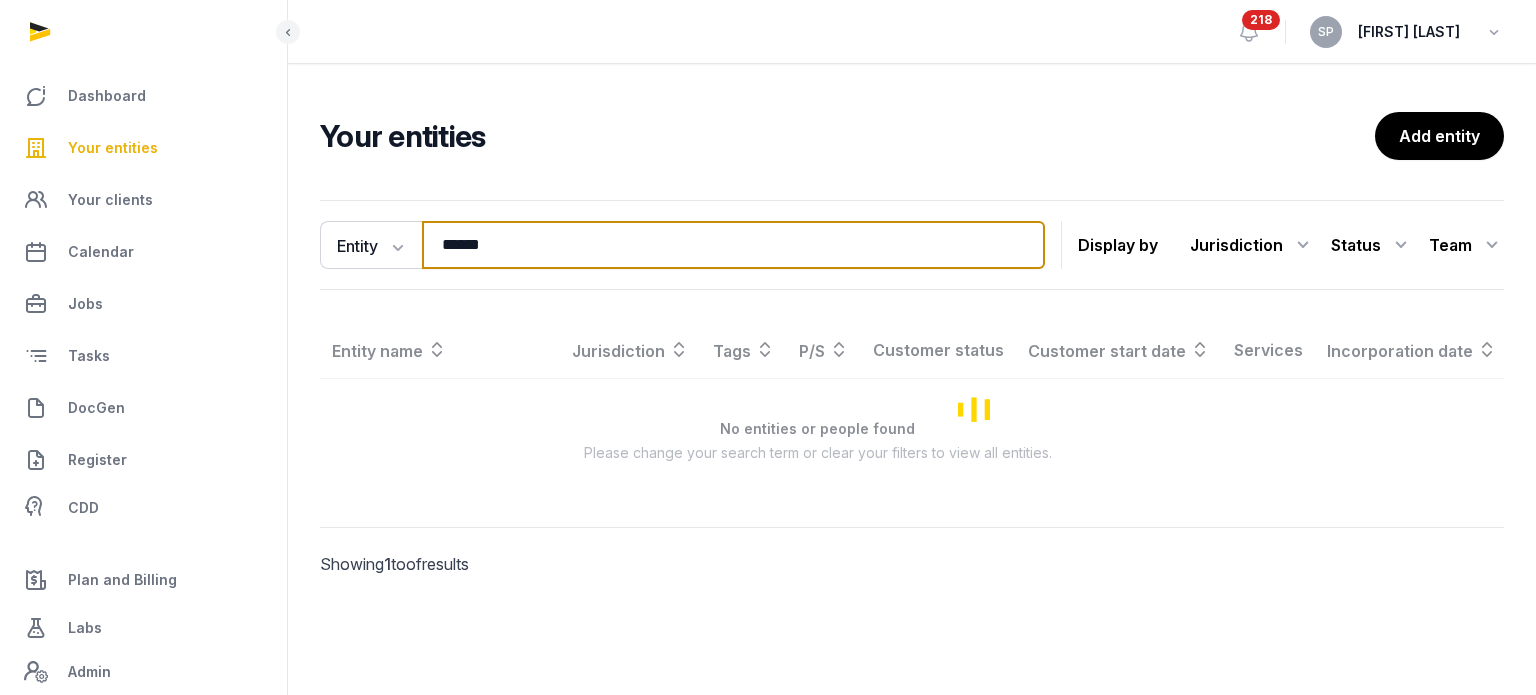 click on "******" at bounding box center (733, 245) 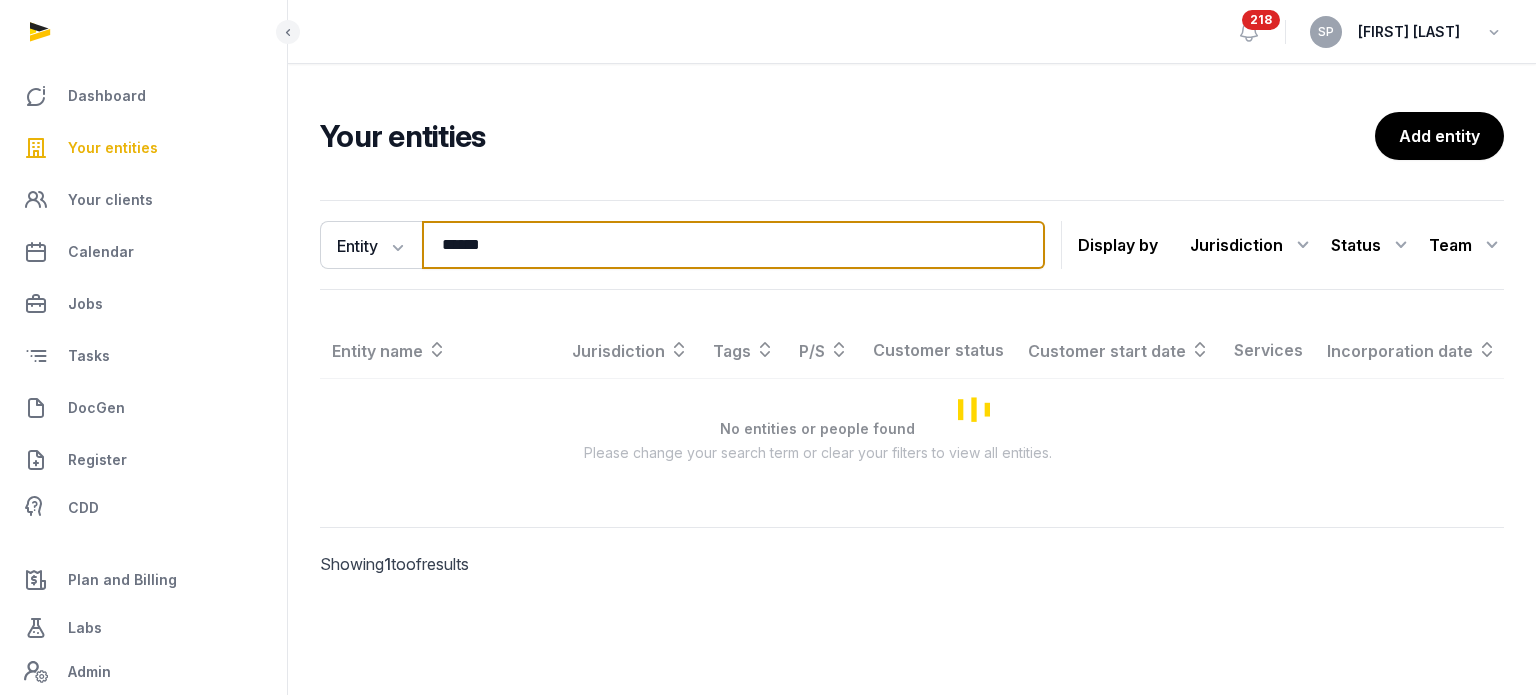 click on "******" at bounding box center [733, 245] 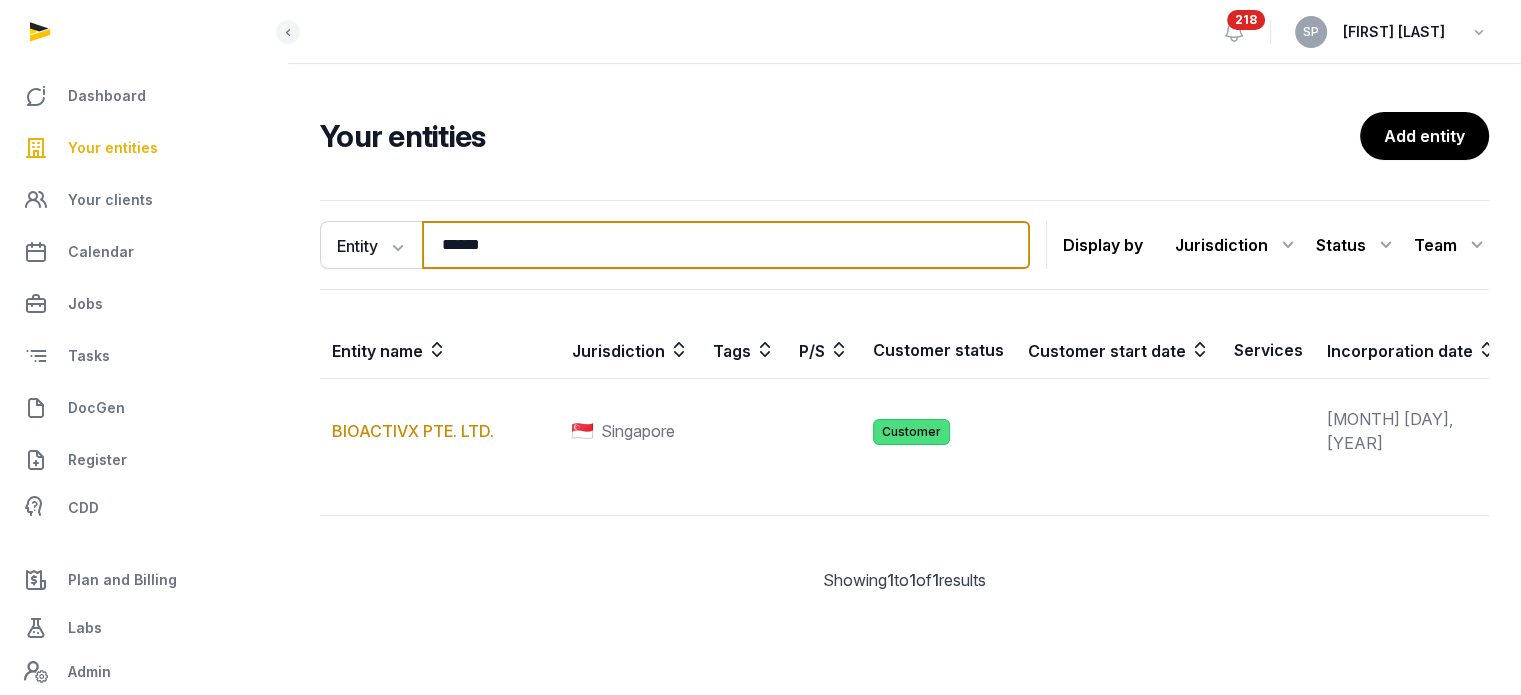 click on "******" at bounding box center [726, 245] 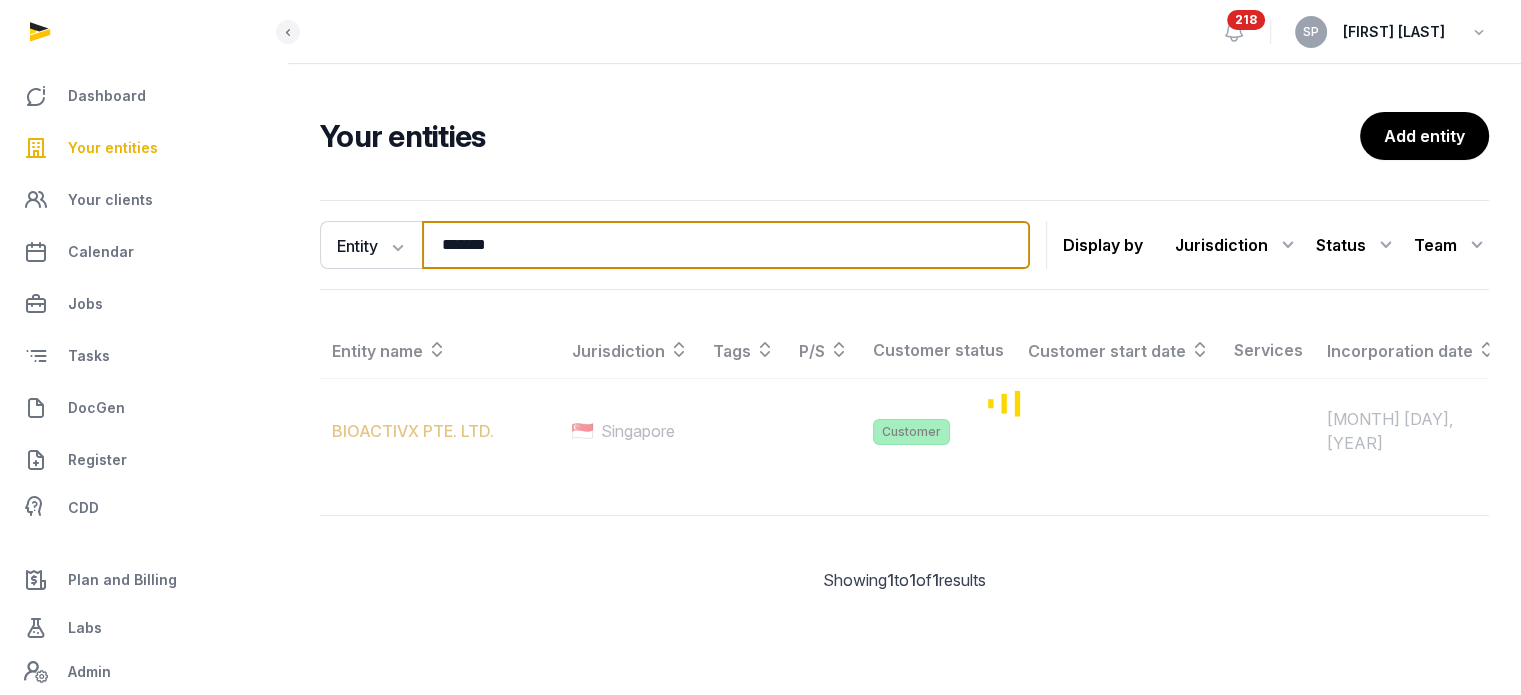 type on "*******" 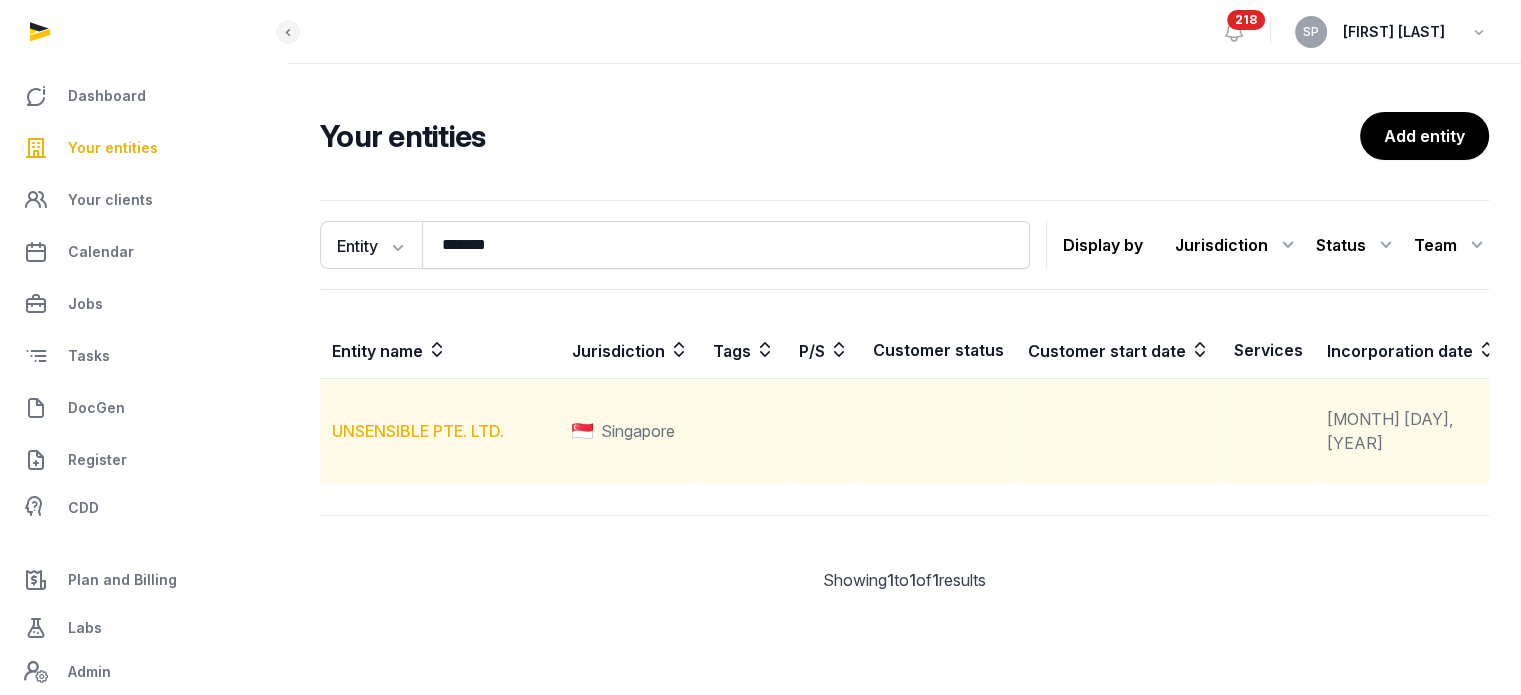 click on "UNSENSIBLE PTE. LTD." at bounding box center (418, 431) 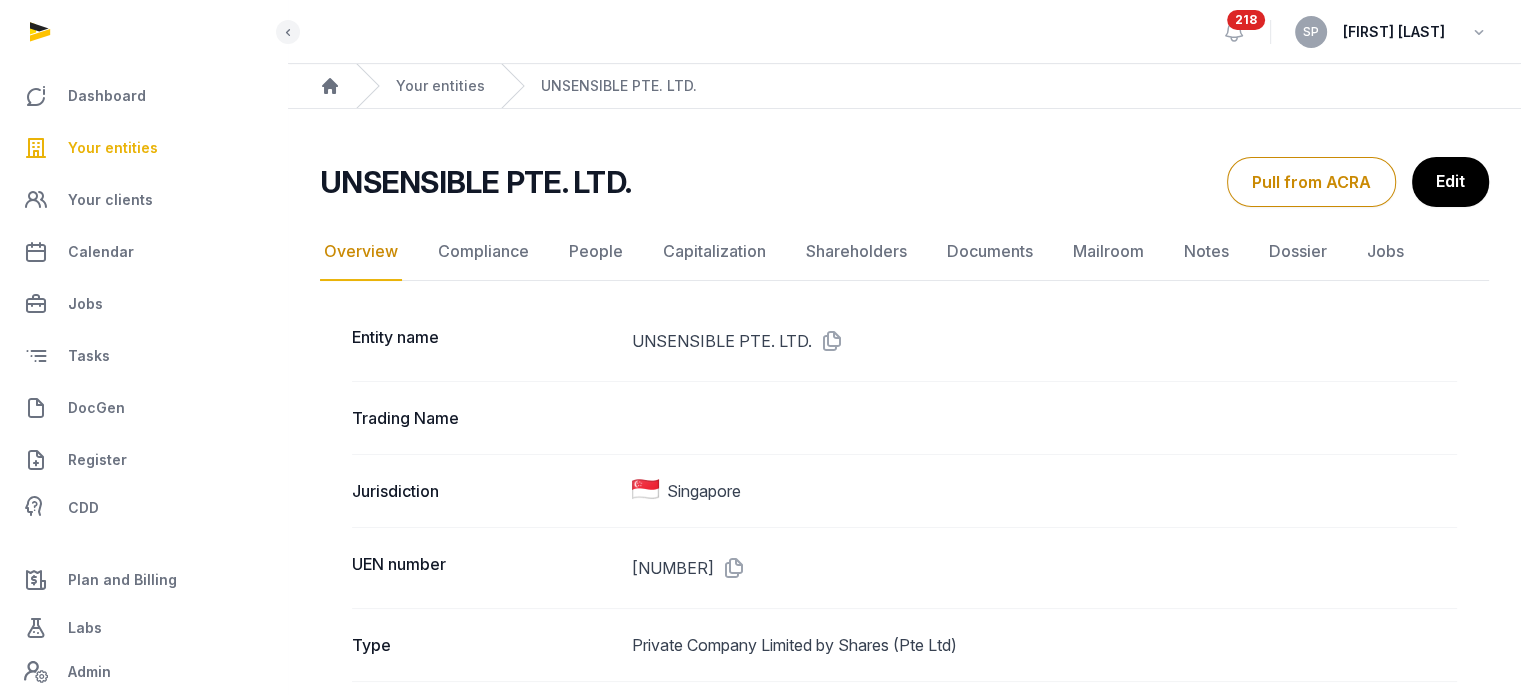 click at bounding box center (730, 568) 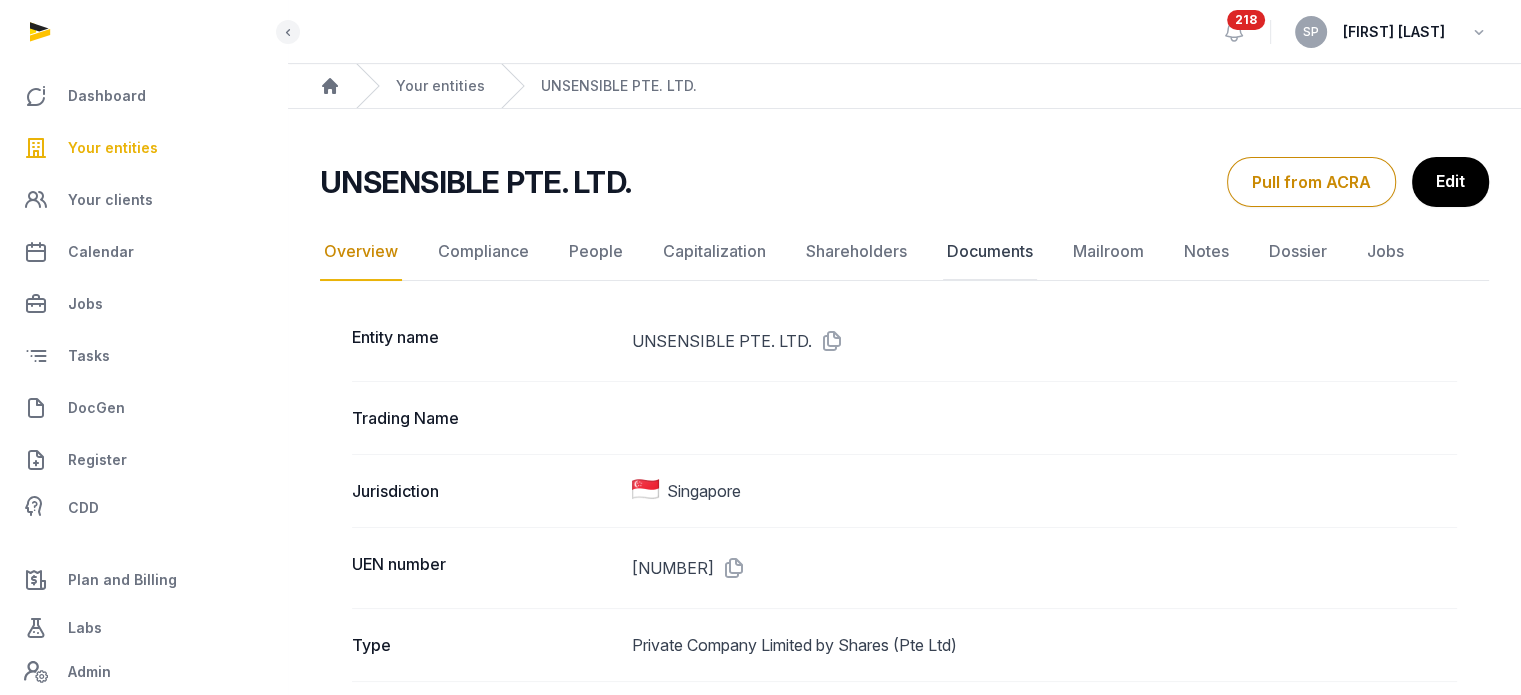 click on "Documents" 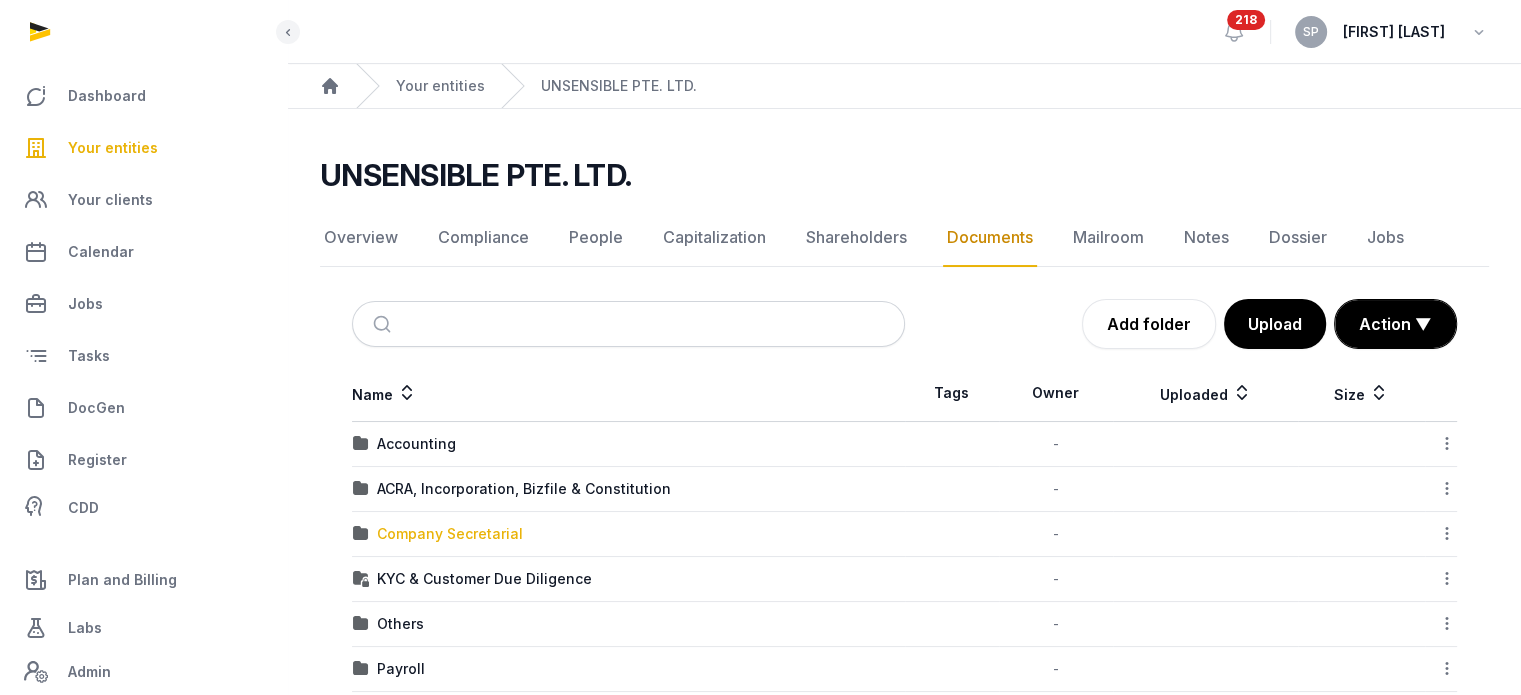 click on "Company Secretarial" at bounding box center [450, 534] 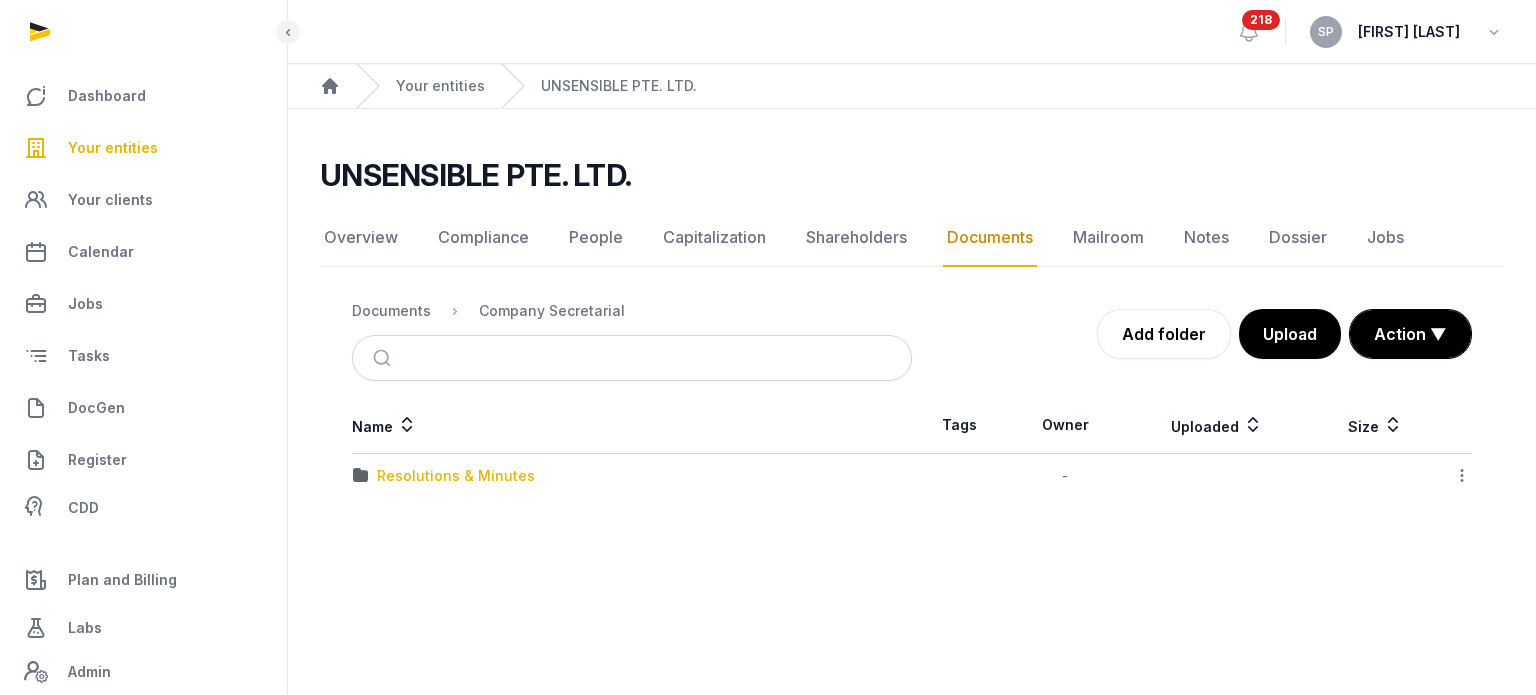click on "Resolutions & Minutes" at bounding box center [456, 476] 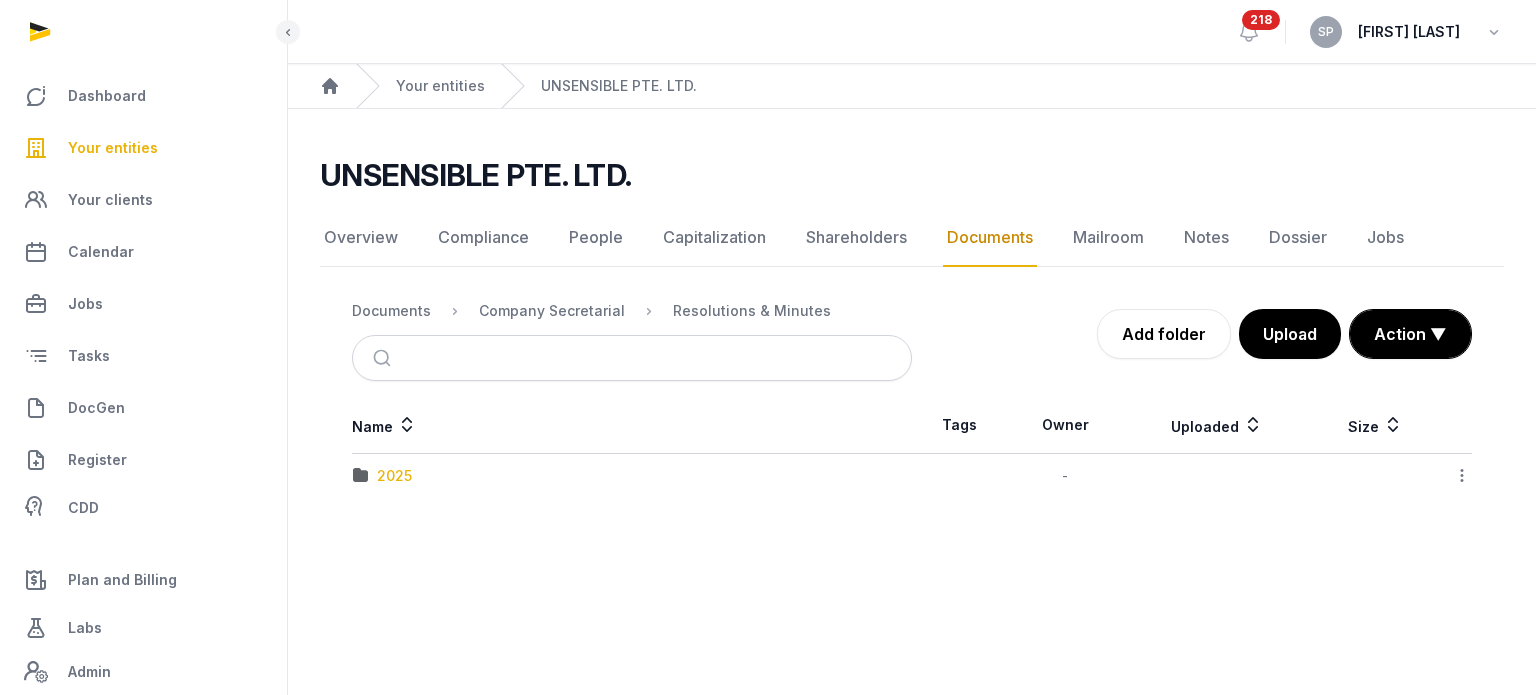 click on "2025" at bounding box center (394, 476) 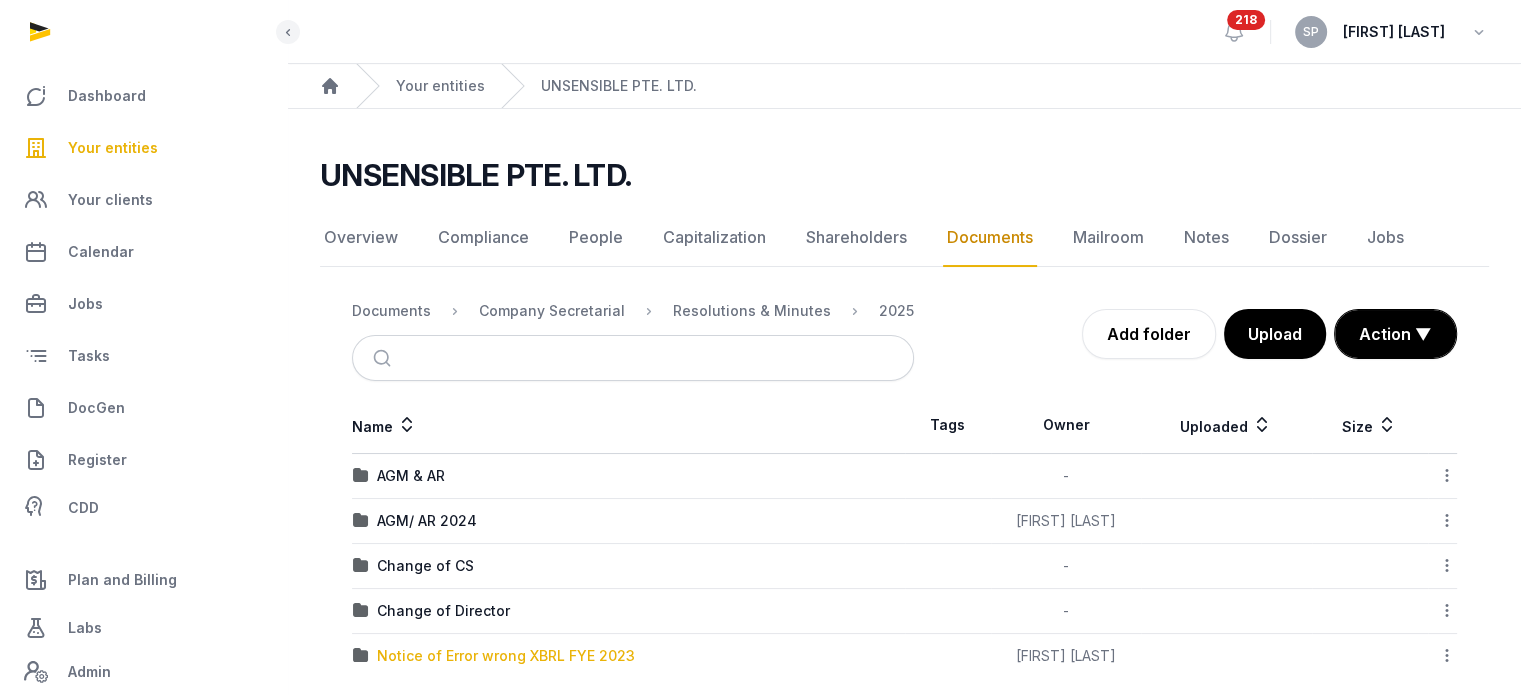 click on "Notice of Error wrong XBRL FYE 2023" at bounding box center (506, 656) 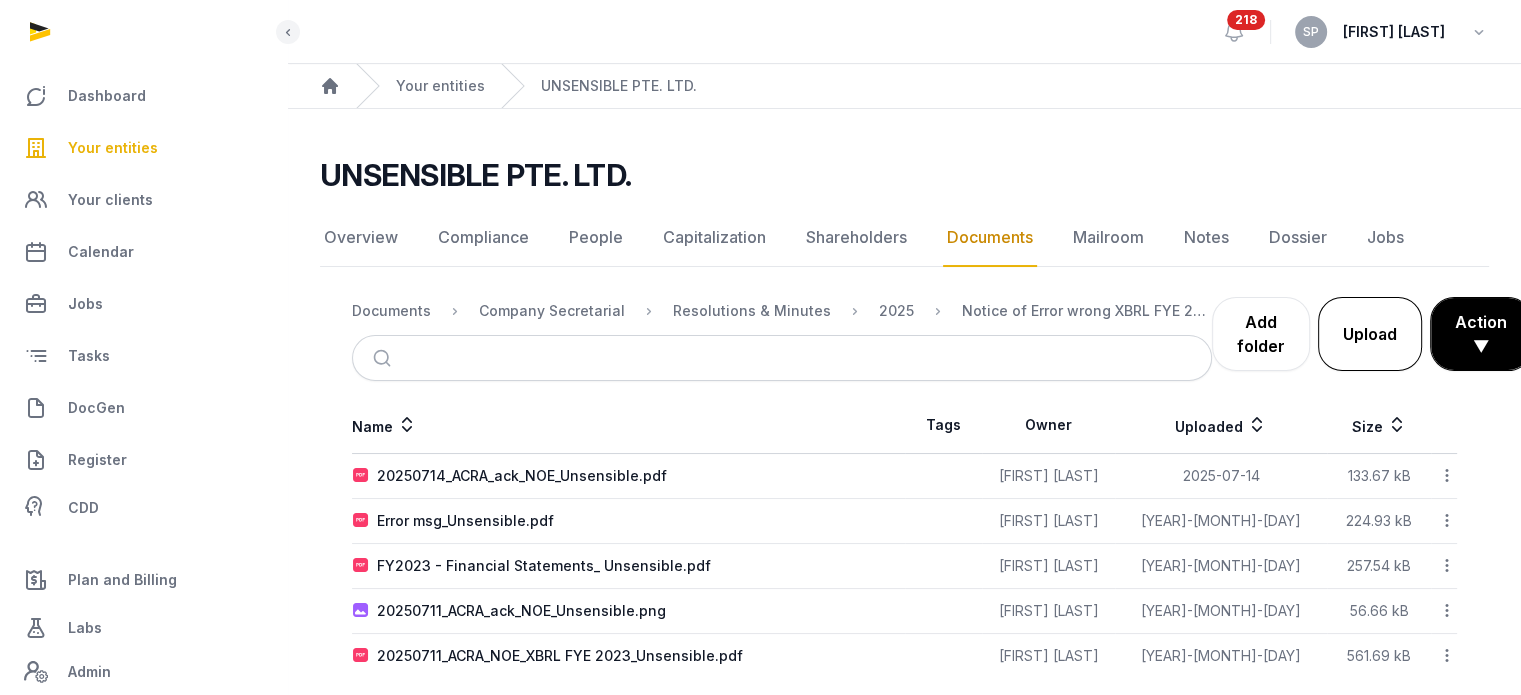 click on "Upload" at bounding box center [1370, 334] 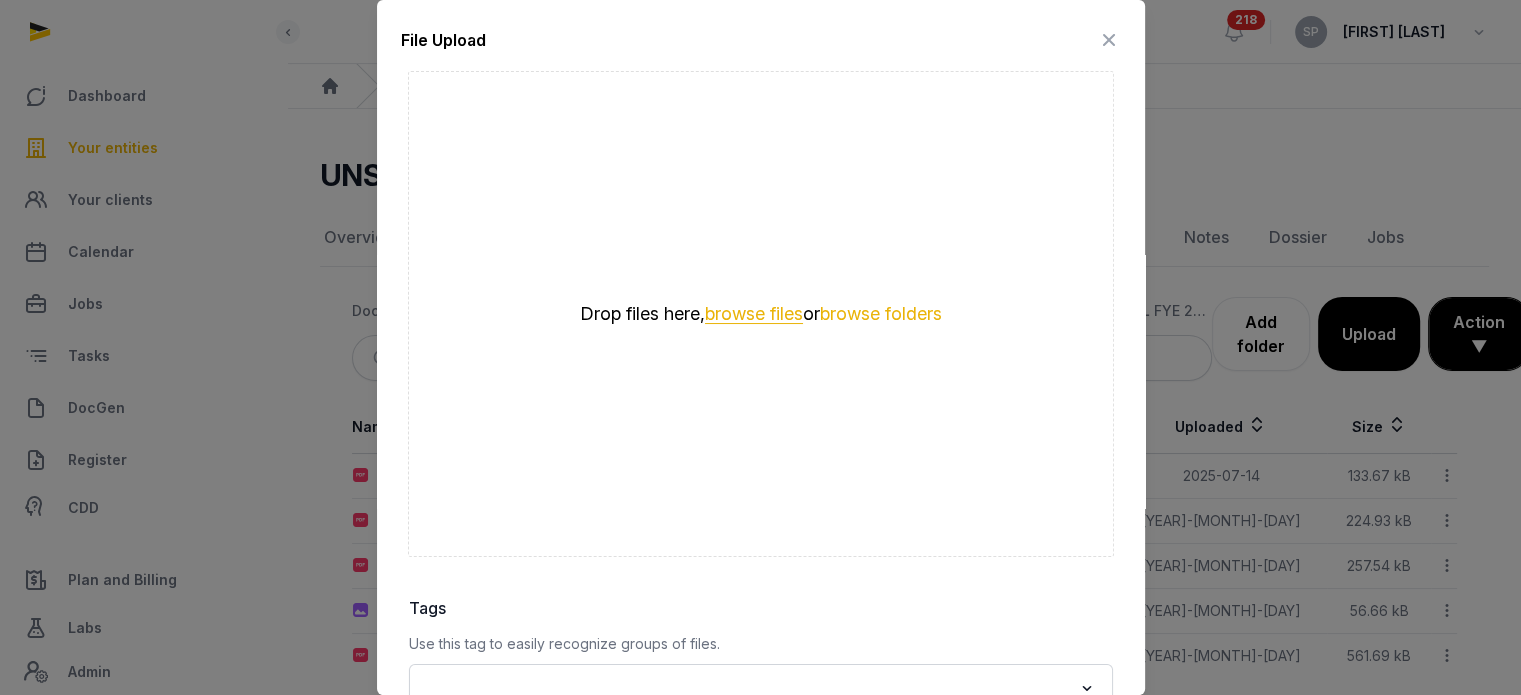click on "browse files" at bounding box center [754, 314] 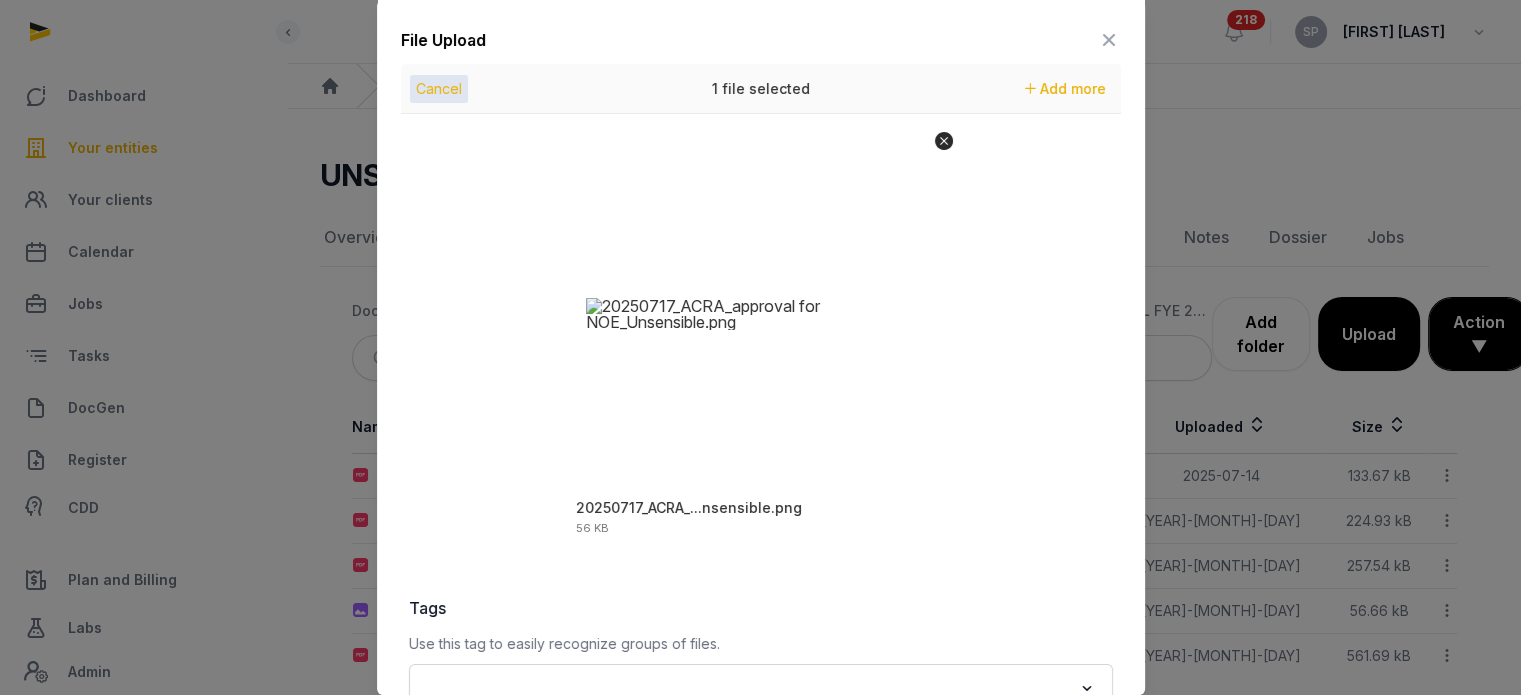 scroll, scrollTop: 282, scrollLeft: 0, axis: vertical 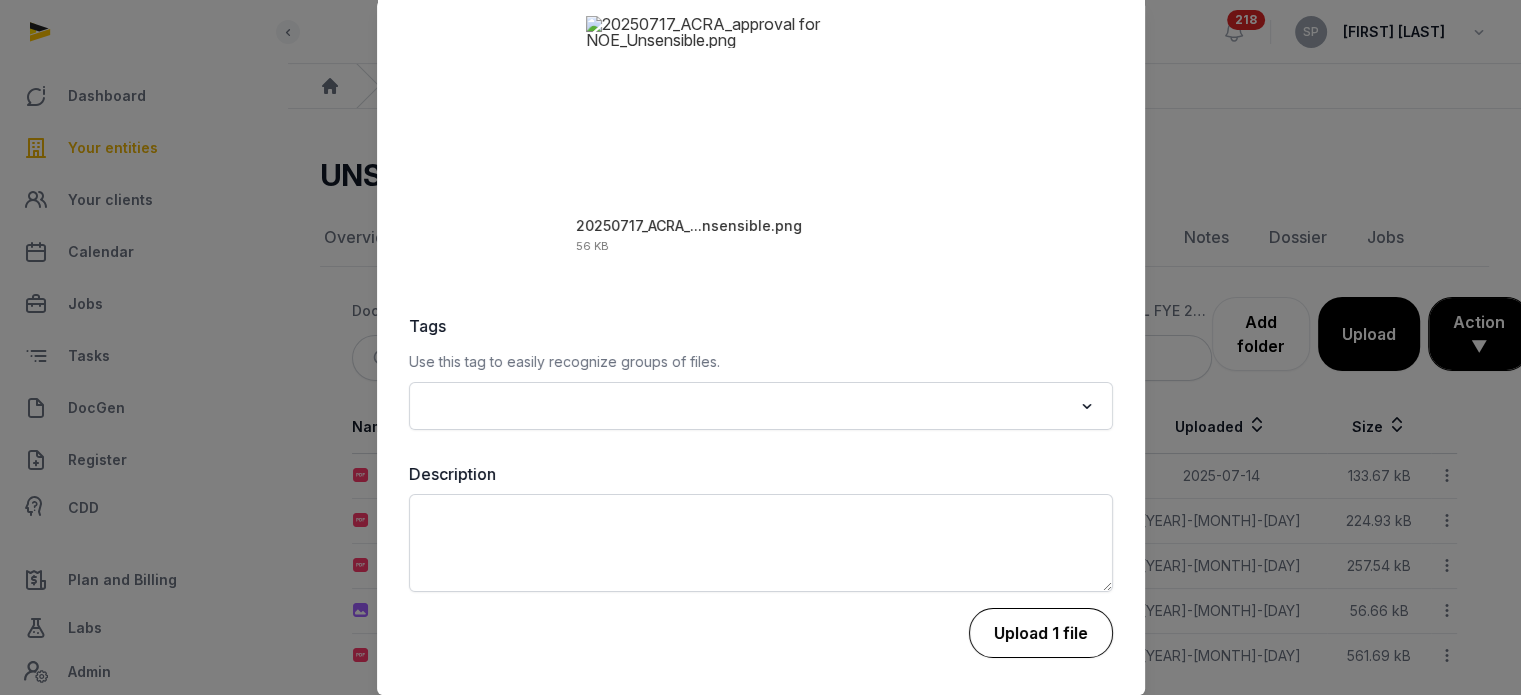 click on "Upload 1 file" at bounding box center (1041, 633) 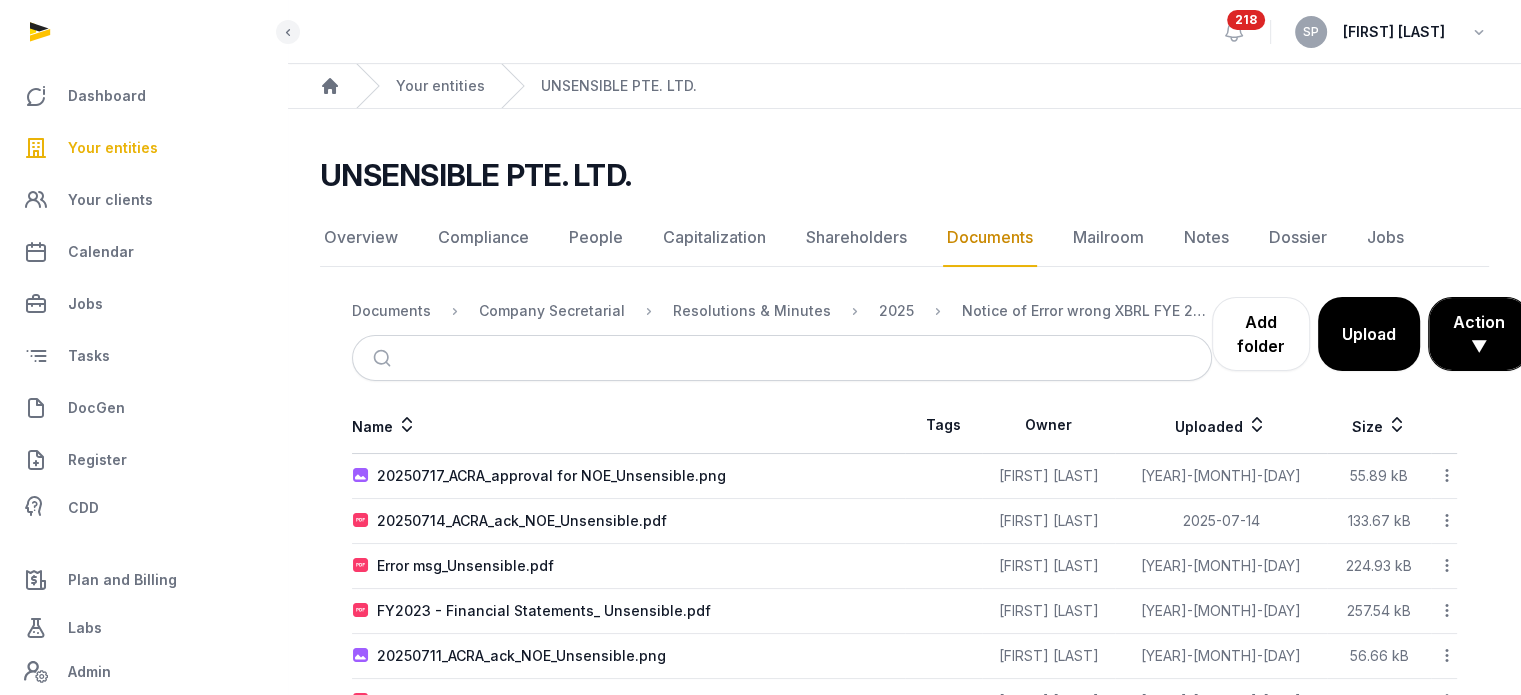 click 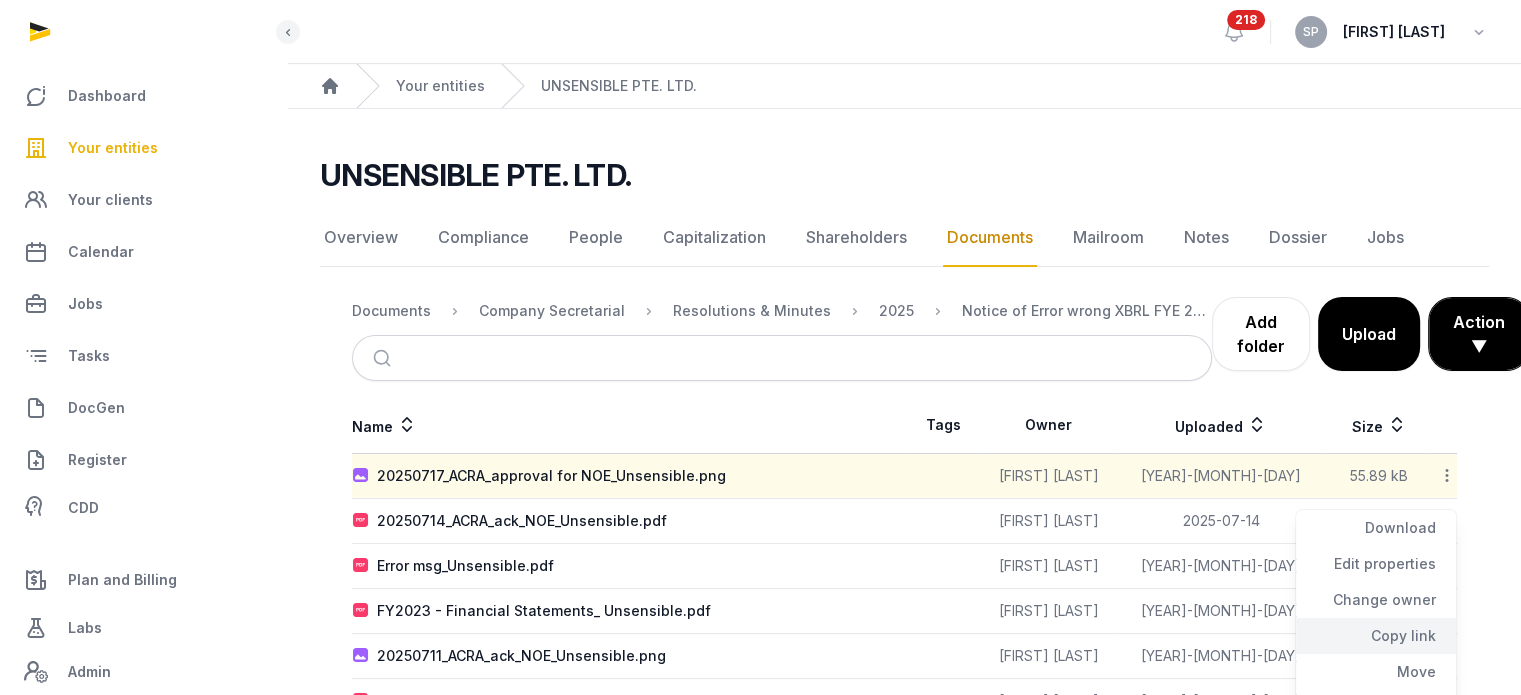 click on "Copy link" 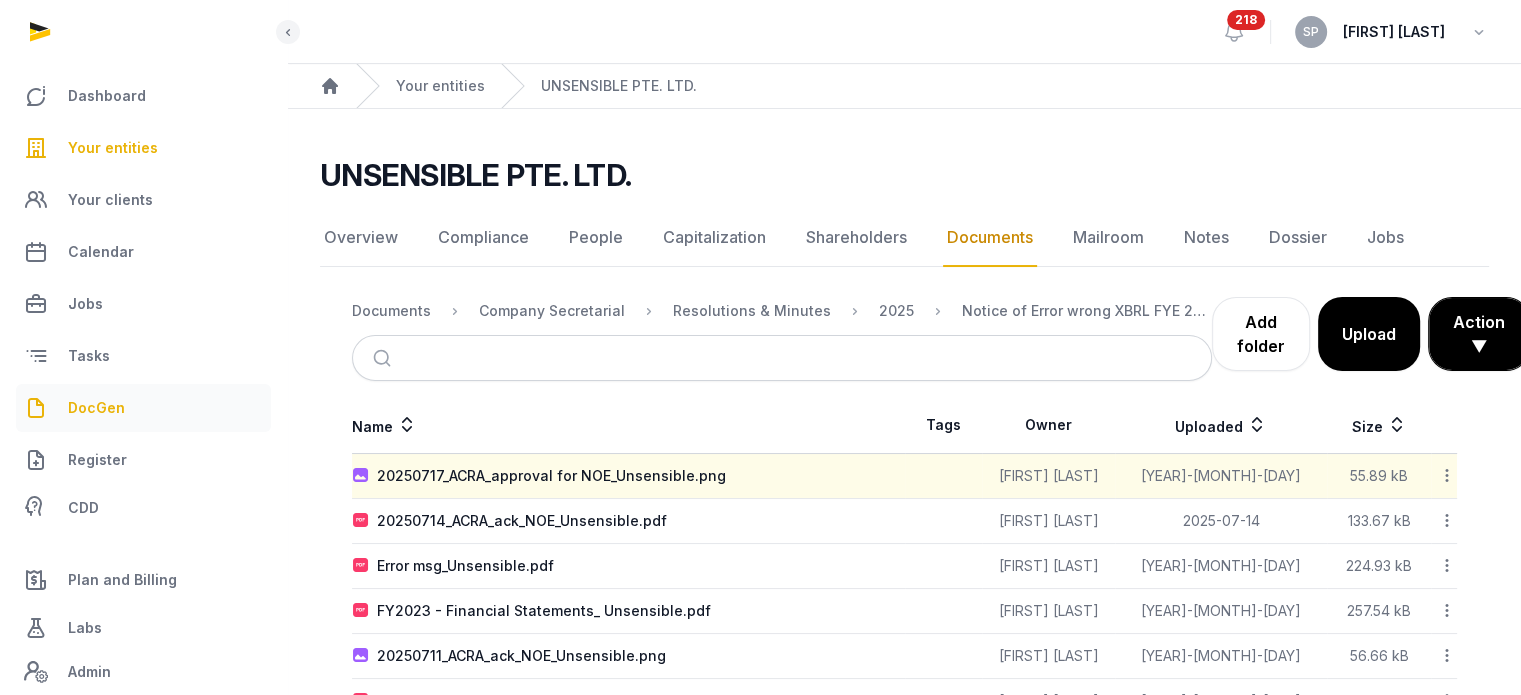 click on "DocGen" at bounding box center (96, 408) 